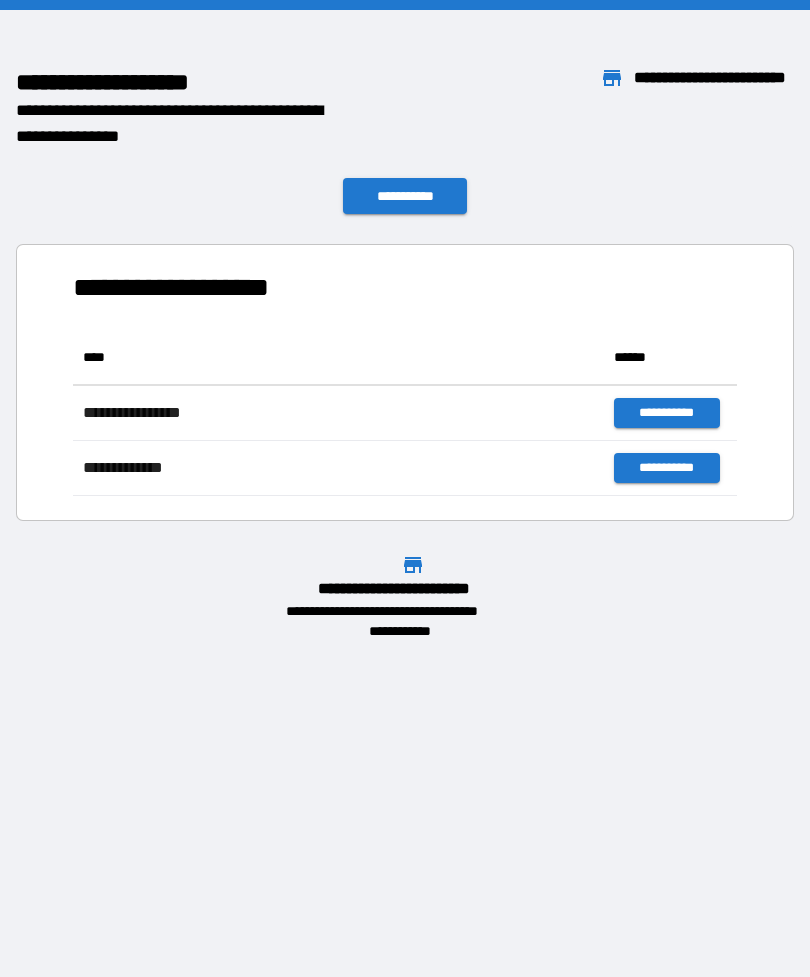 scroll, scrollTop: 0, scrollLeft: 0, axis: both 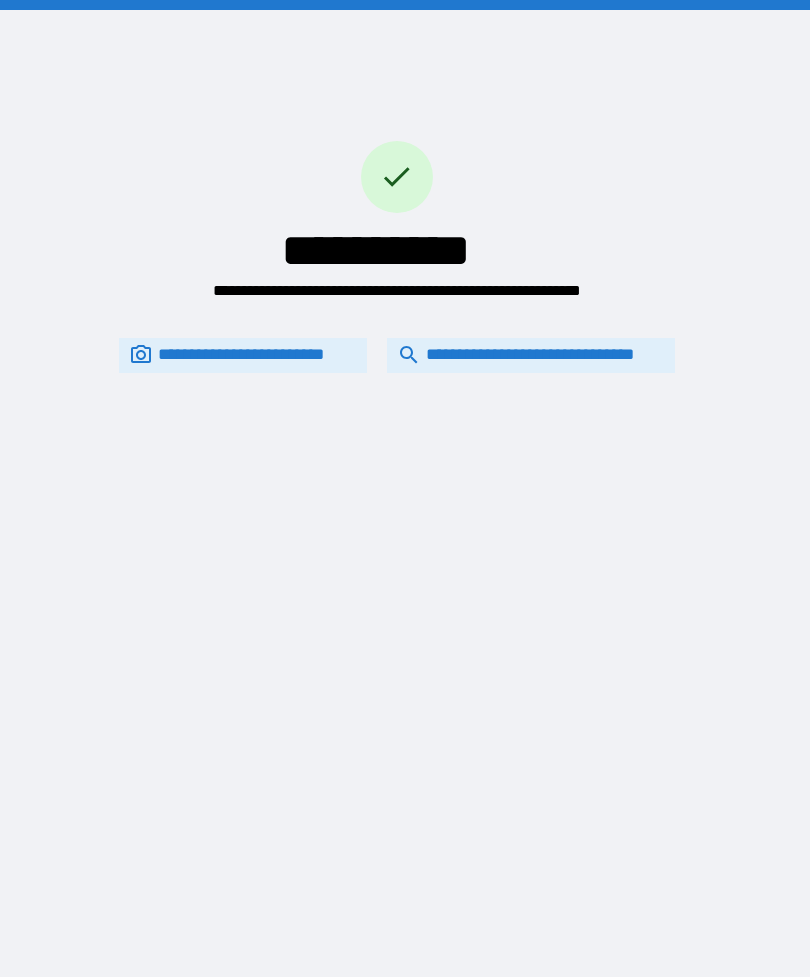 click on "**********" at bounding box center [531, 355] 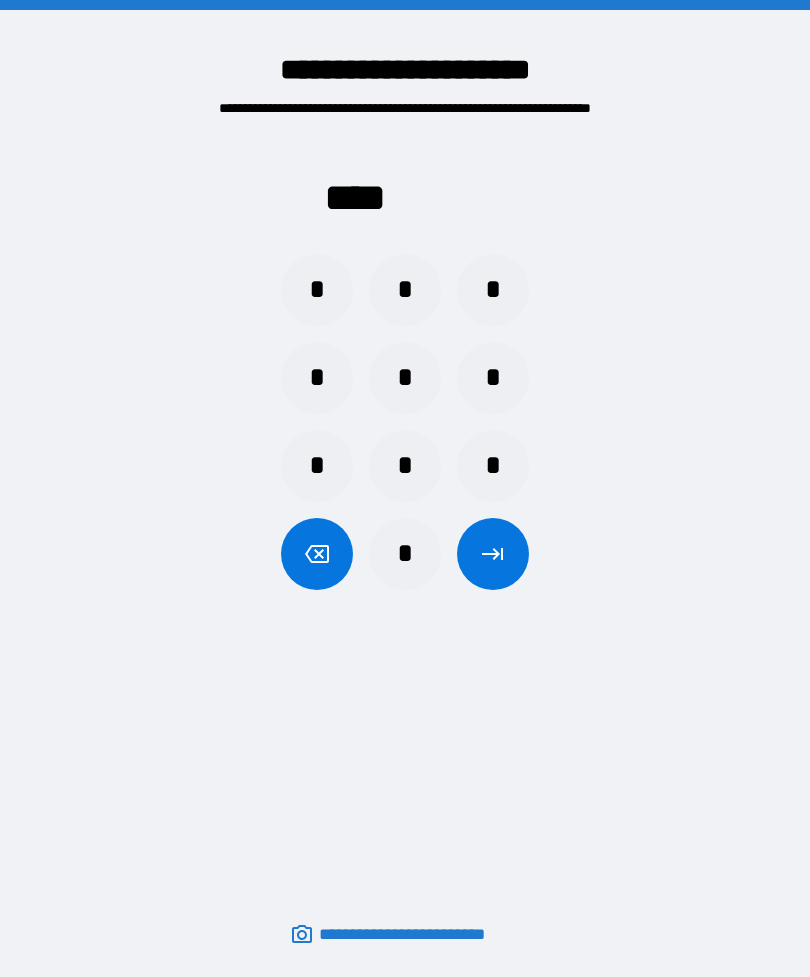 click on "*" at bounding box center [405, 466] 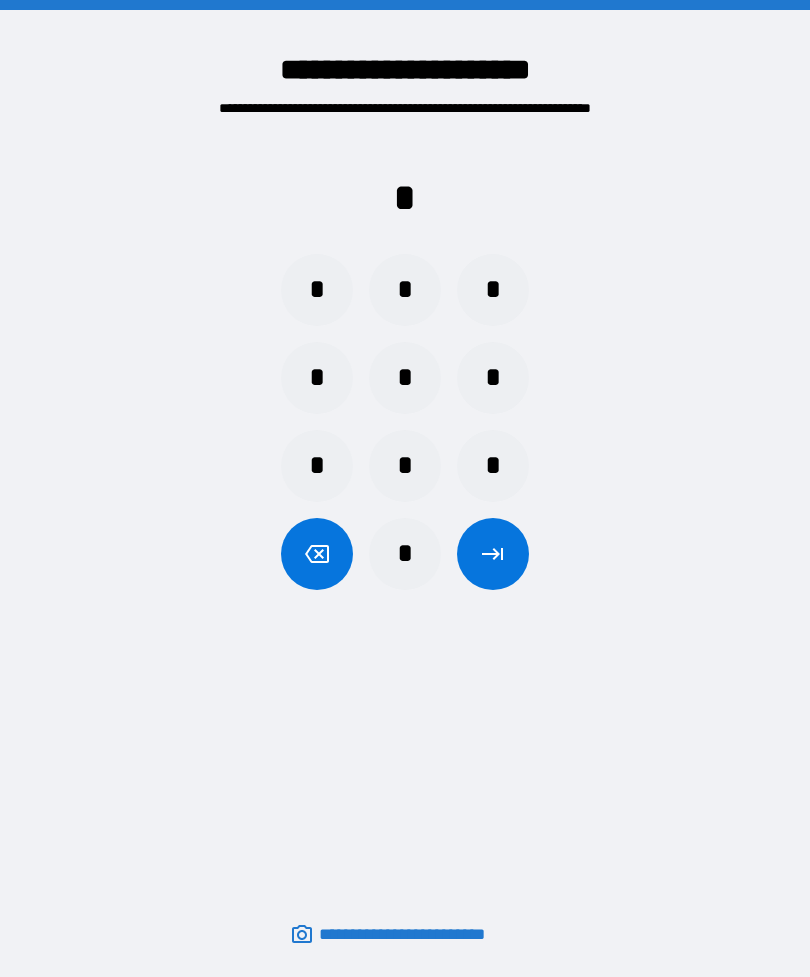 click on "*" at bounding box center [405, 378] 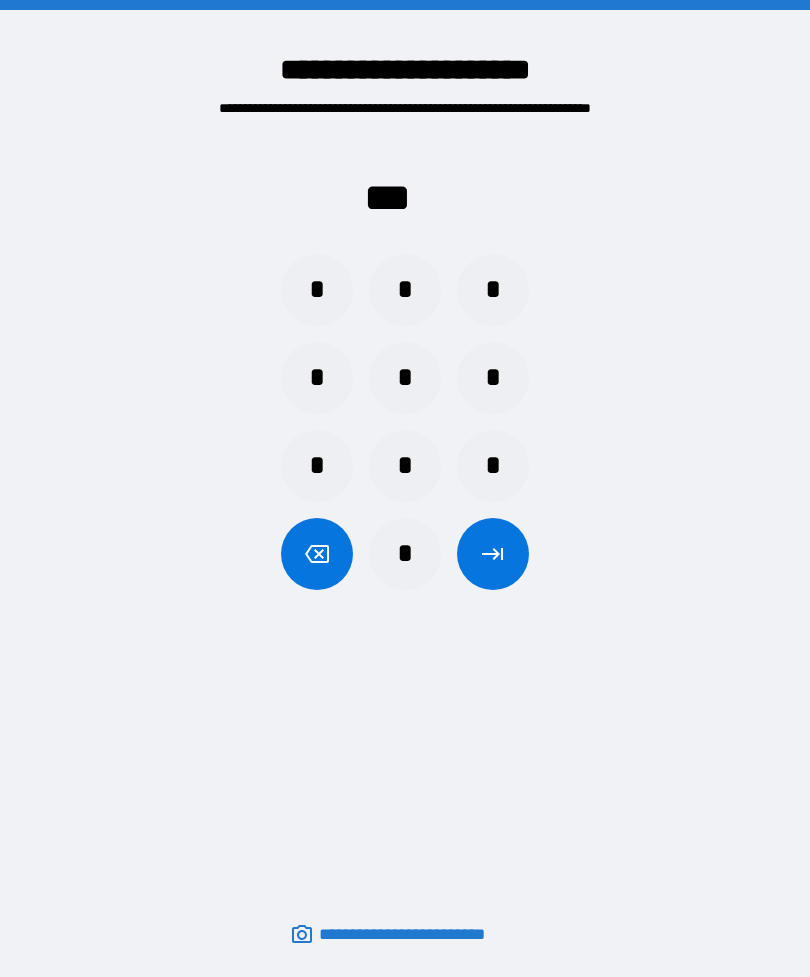 click on "*" at bounding box center [493, 378] 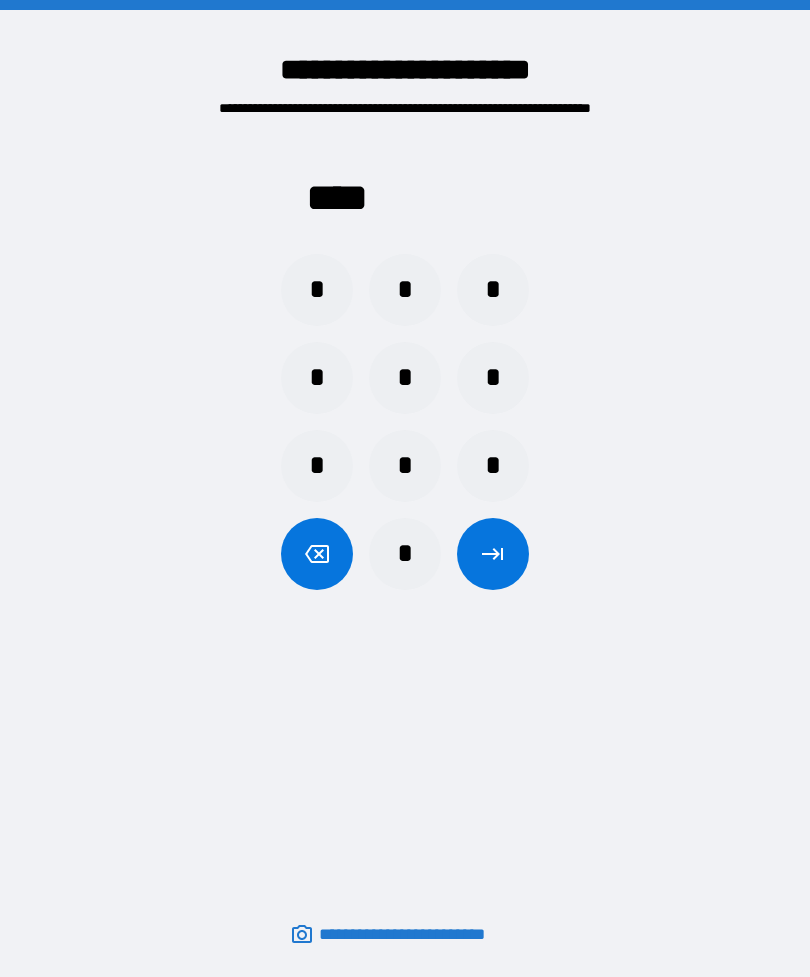 click at bounding box center [493, 554] 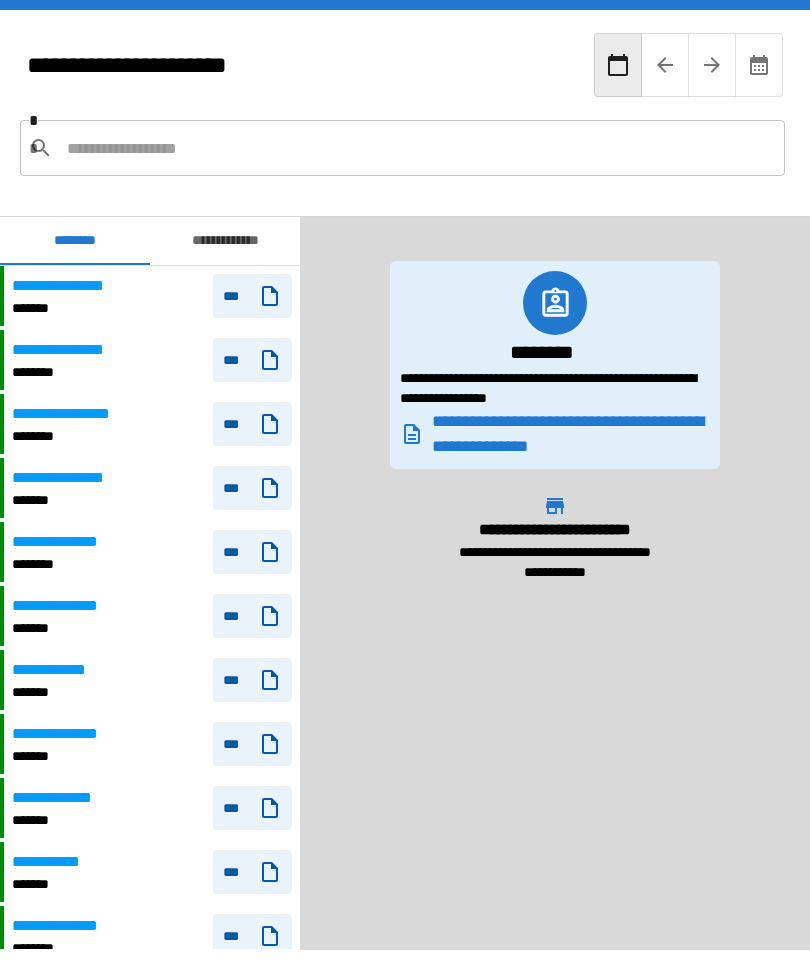 click at bounding box center [418, 148] 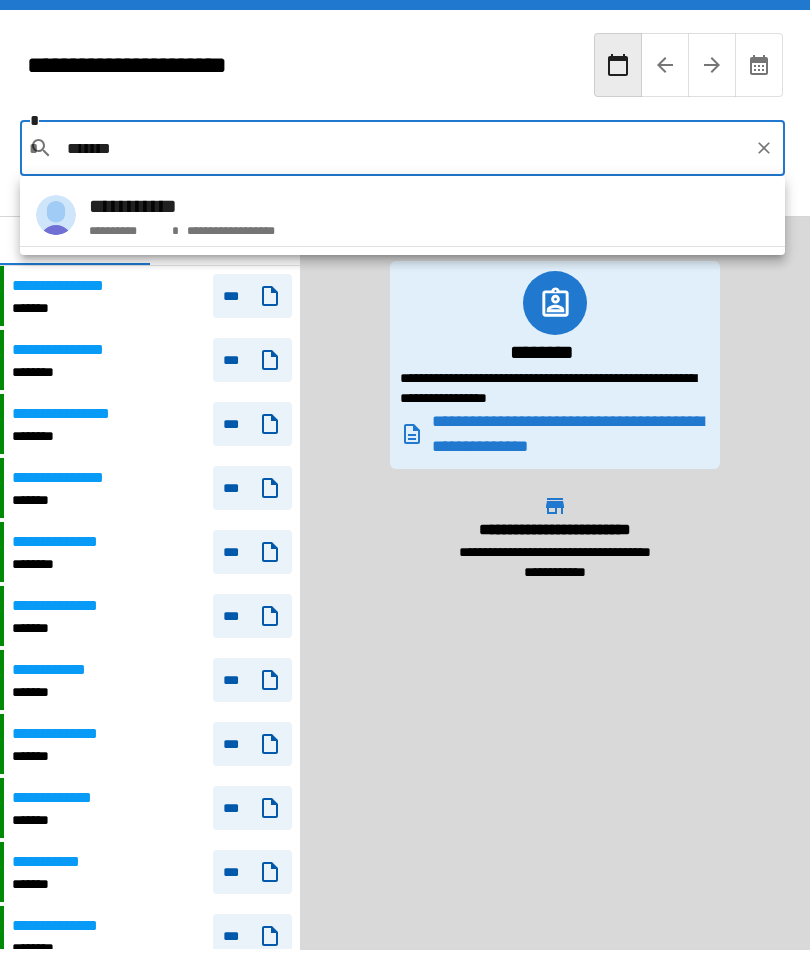 click on "**********" at bounding box center [402, 215] 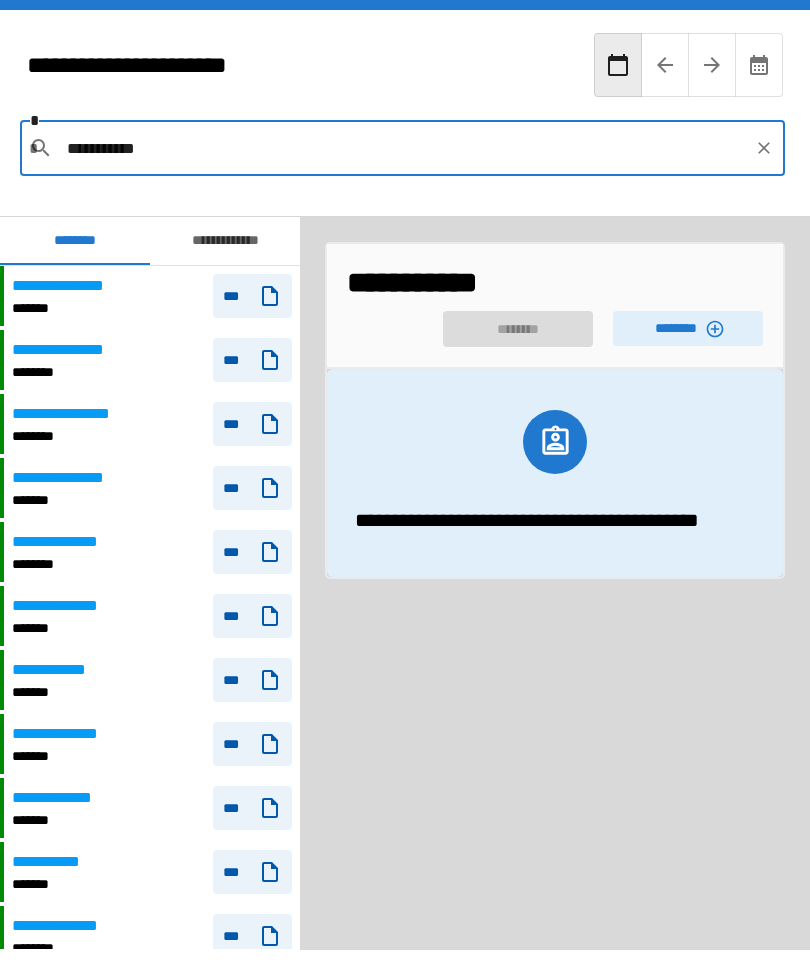 click on "********" at bounding box center (688, 328) 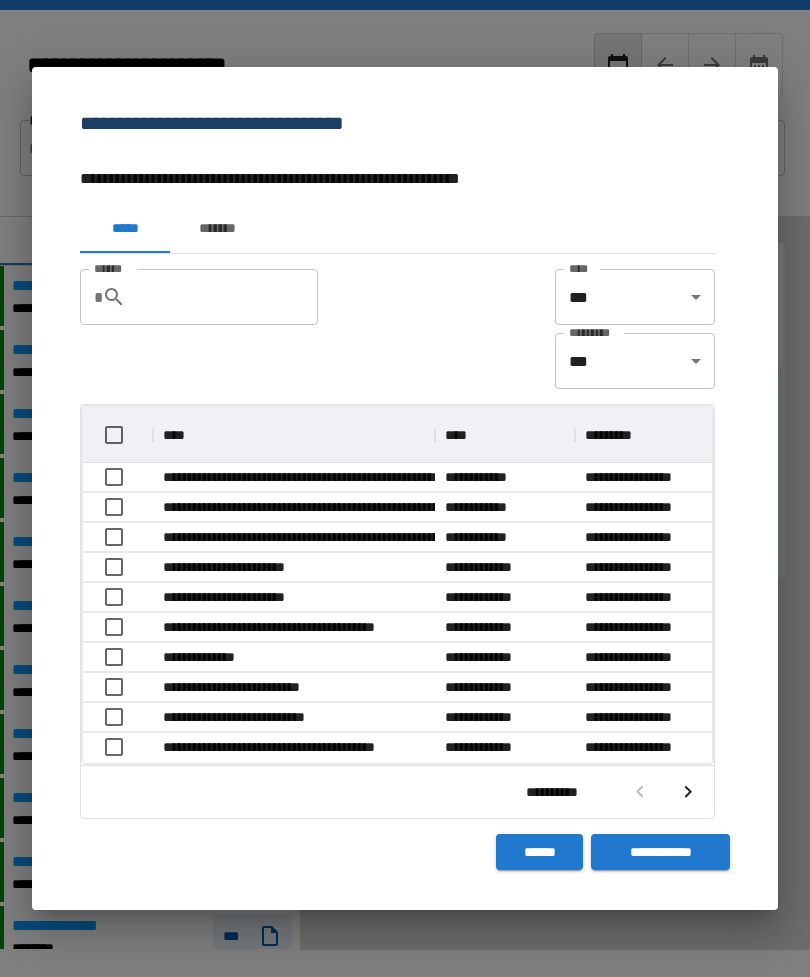 scroll, scrollTop: 356, scrollLeft: 629, axis: both 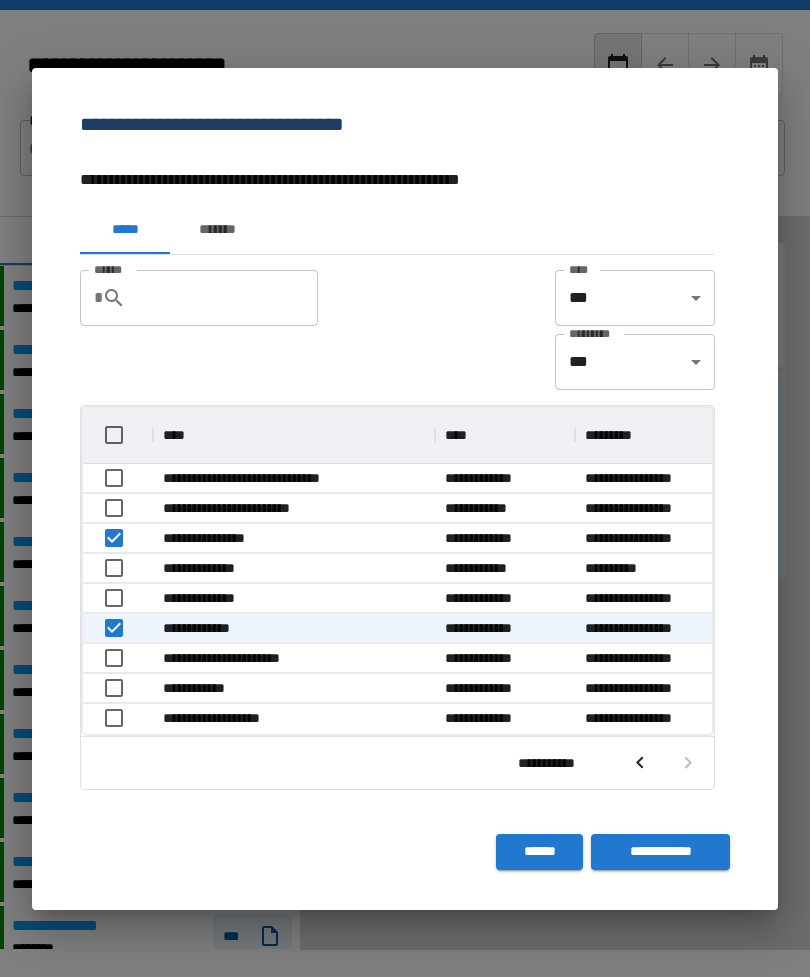 click on "**********" at bounding box center (660, 852) 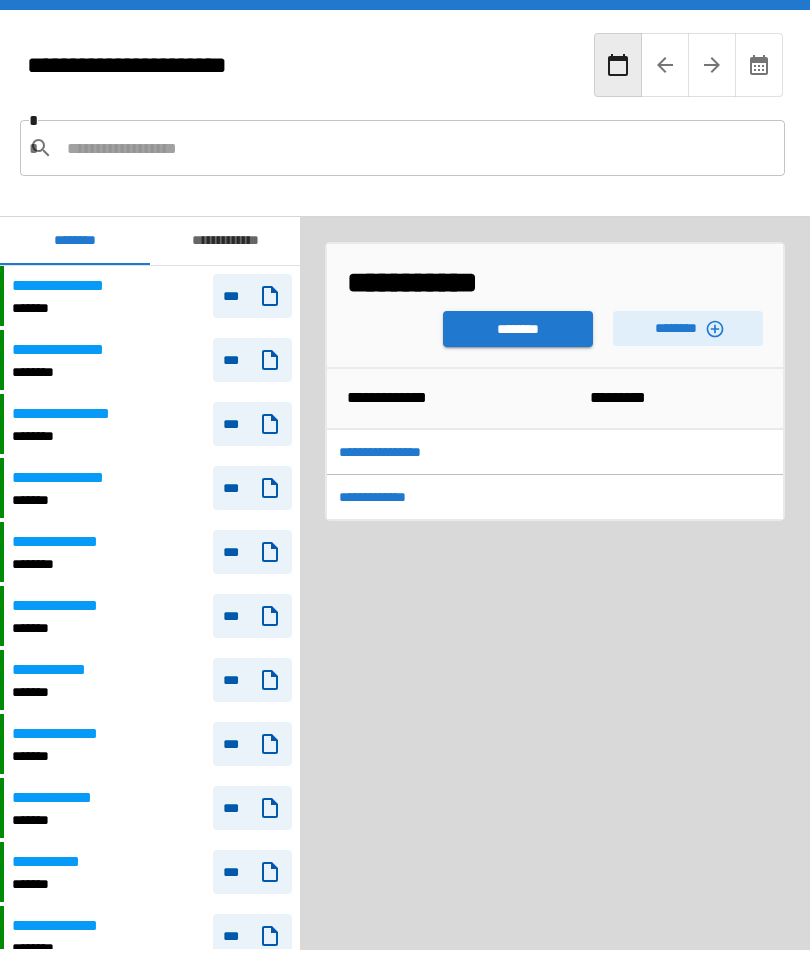 click on "********" at bounding box center [518, 329] 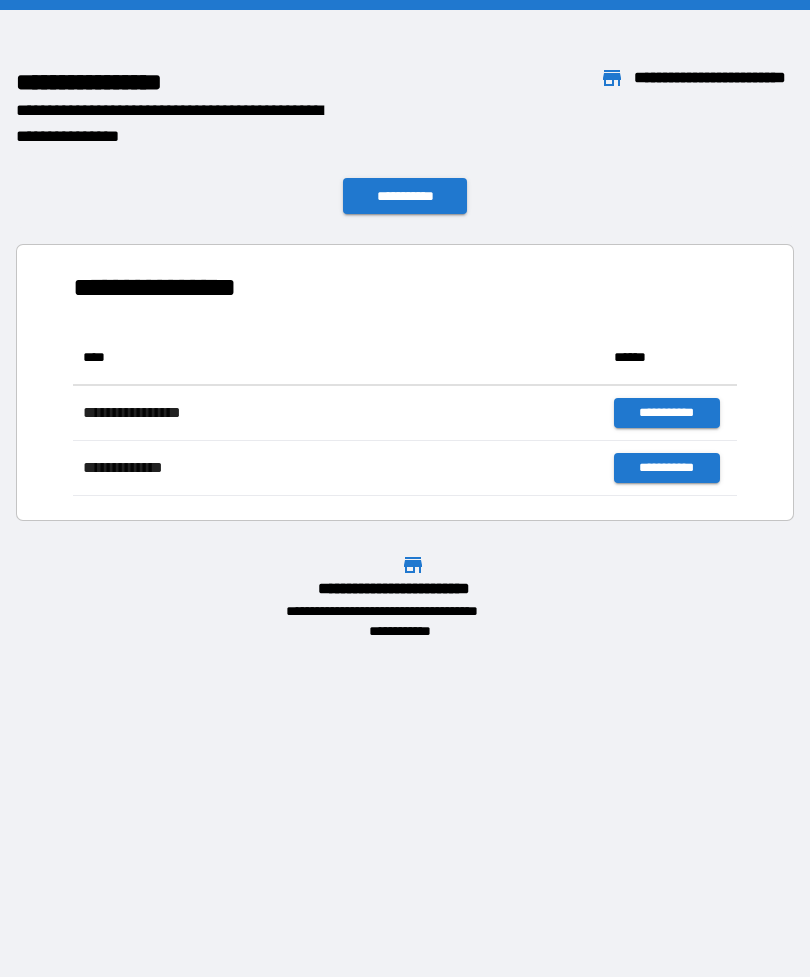 scroll, scrollTop: 166, scrollLeft: 664, axis: both 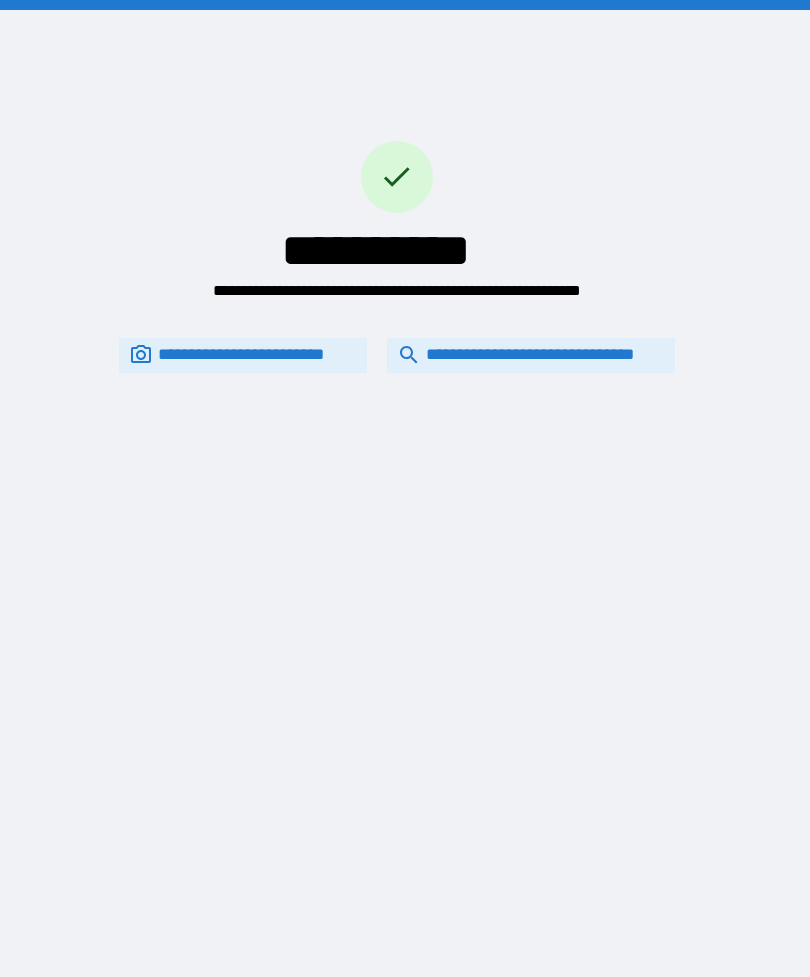 click on "**********" at bounding box center [531, 355] 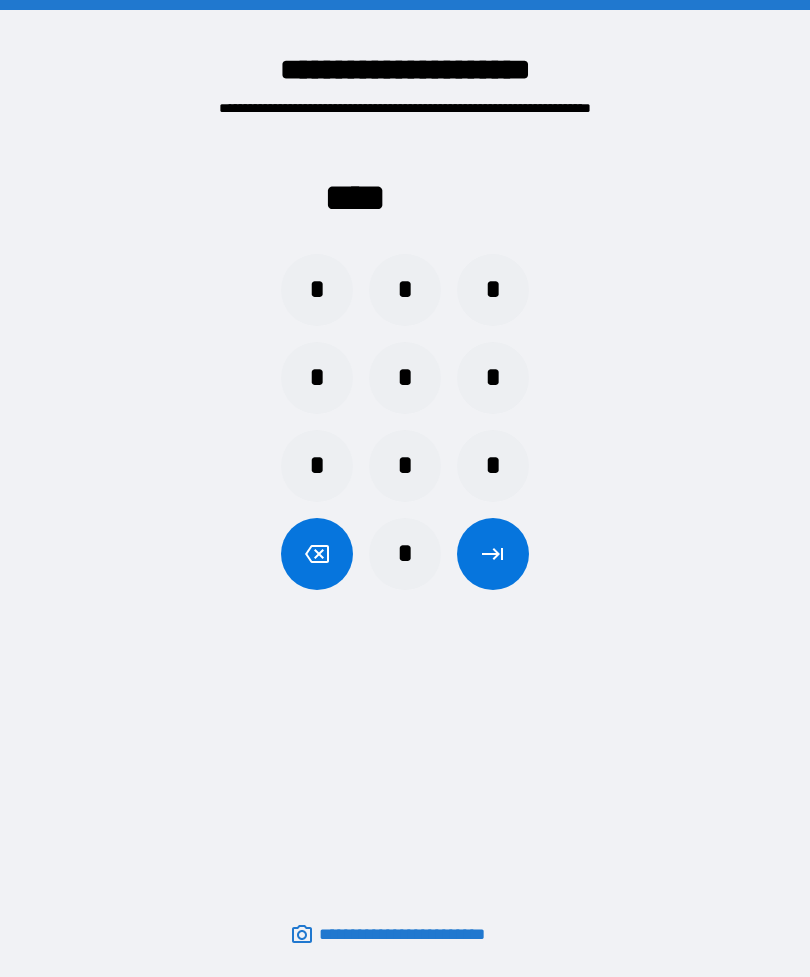 click on "*" at bounding box center (405, 466) 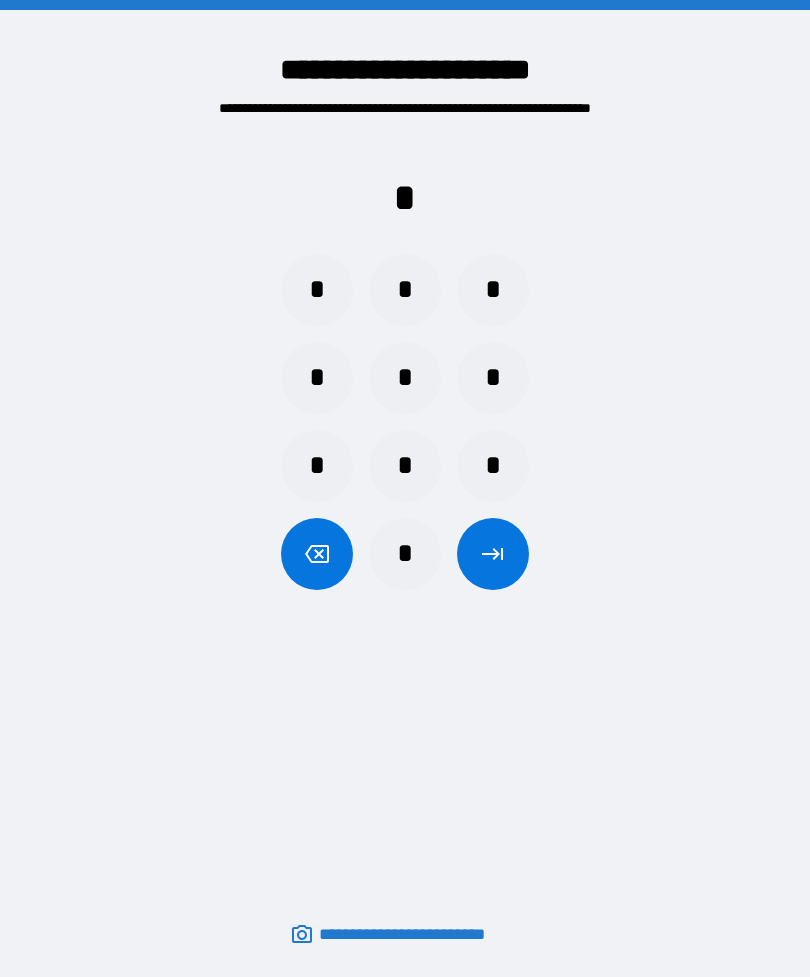 click on "*" at bounding box center (405, 378) 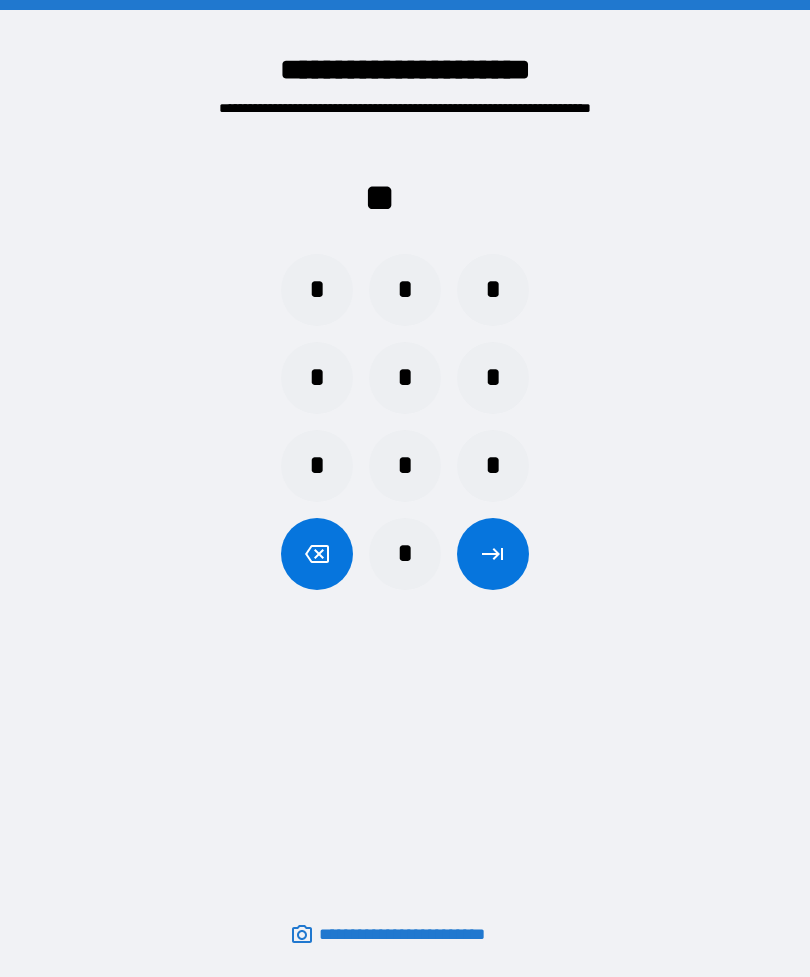 click on "*" at bounding box center (317, 466) 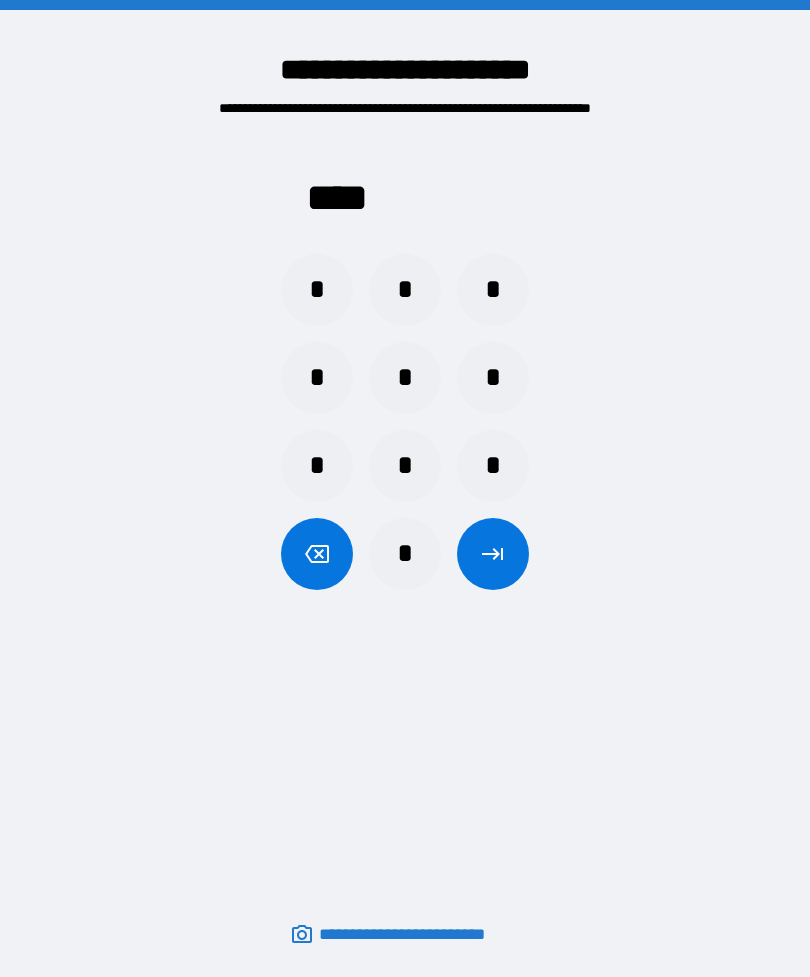click at bounding box center [493, 554] 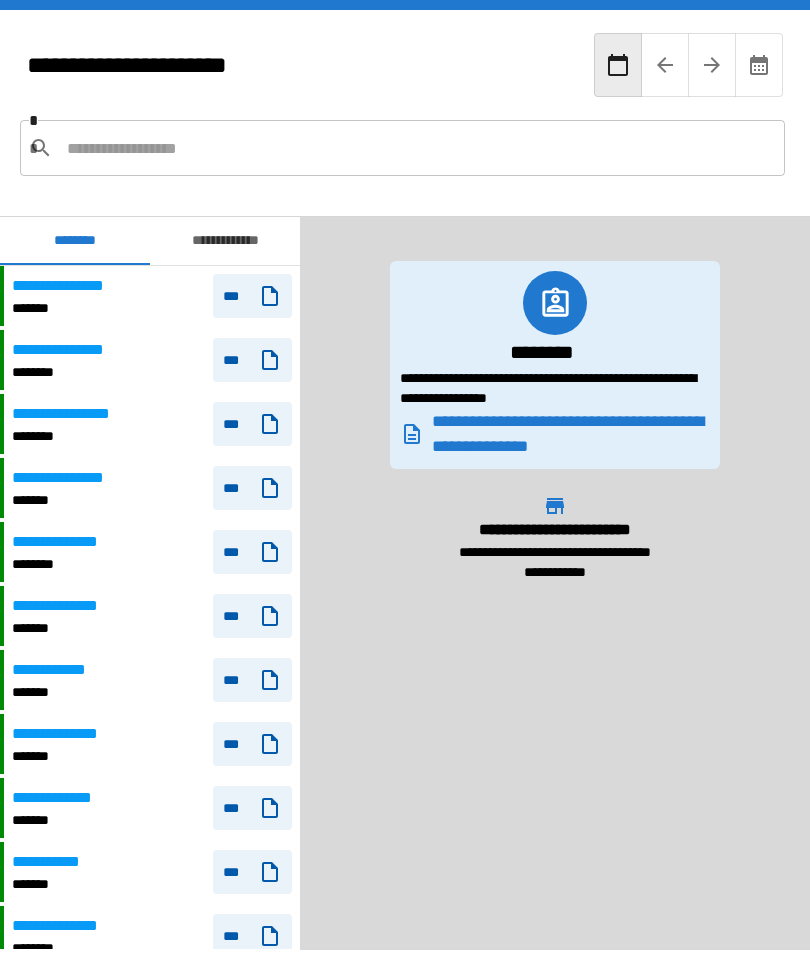 click at bounding box center (418, 148) 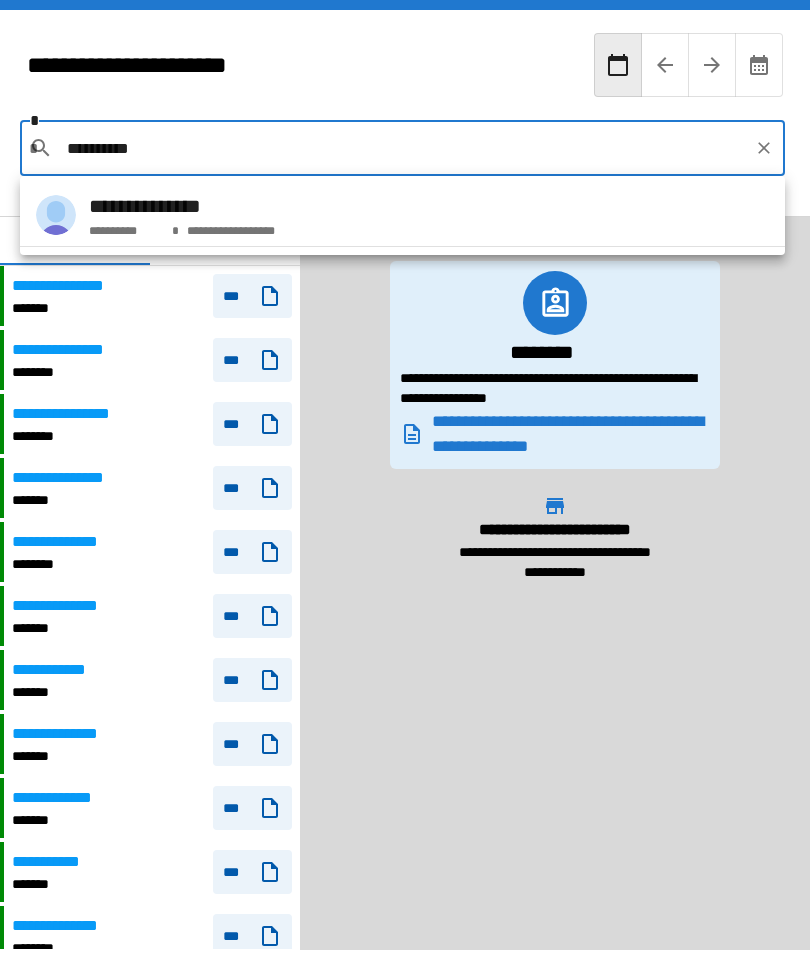 click on "**********" at bounding box center (402, 215) 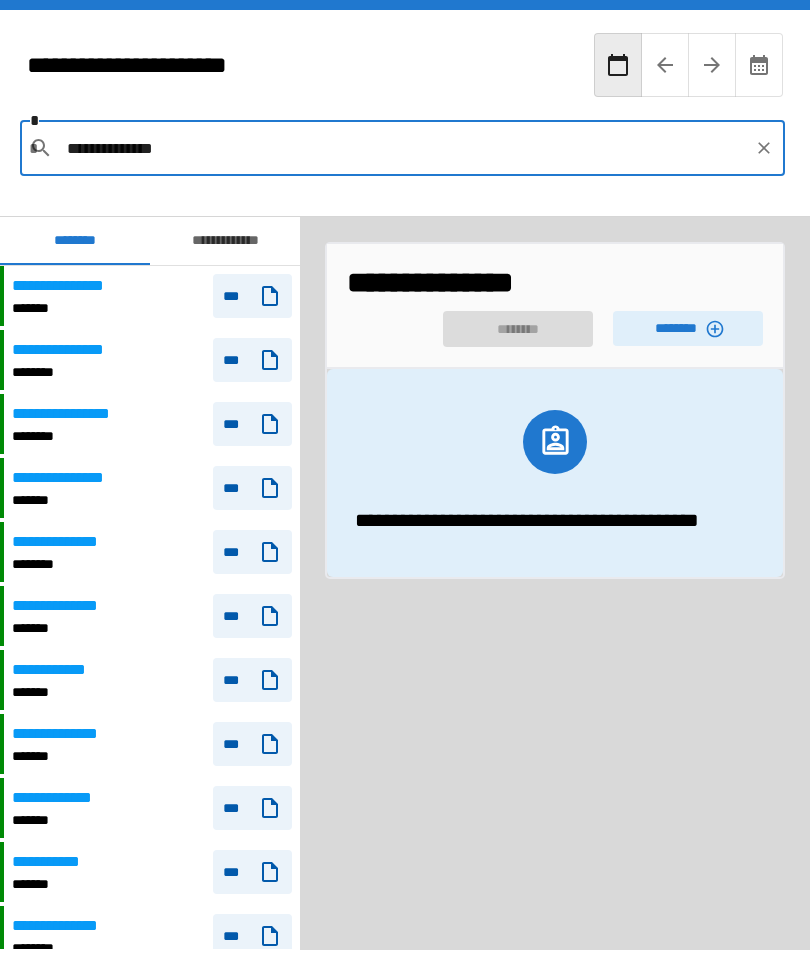 click on "********" at bounding box center (688, 328) 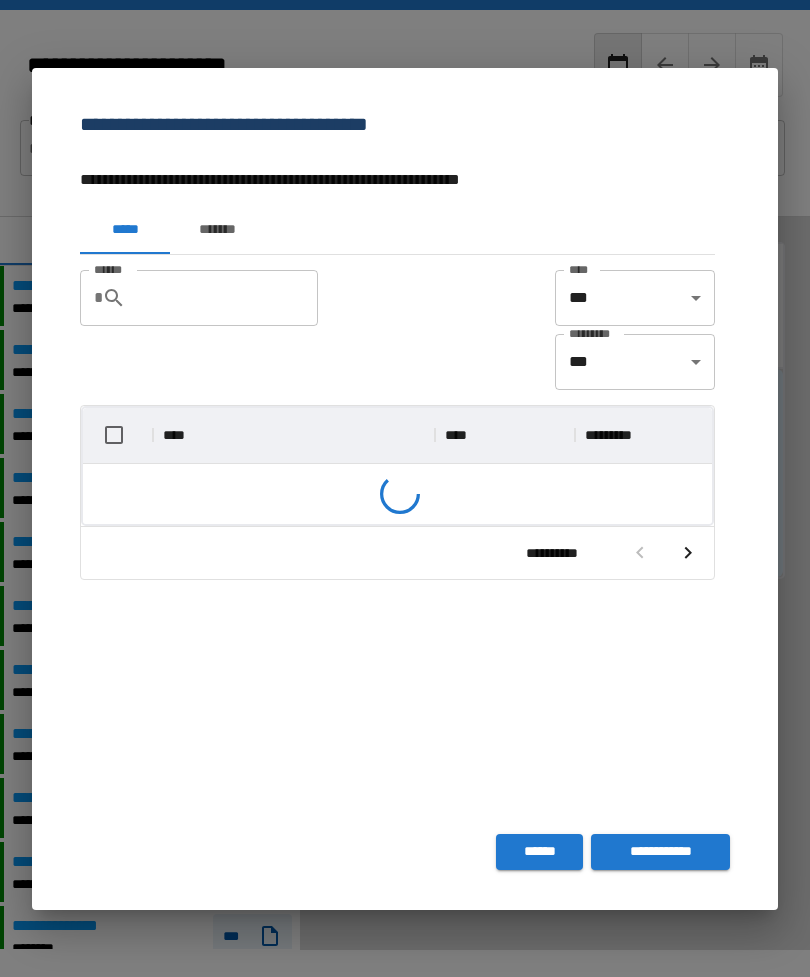 scroll, scrollTop: 356, scrollLeft: 629, axis: both 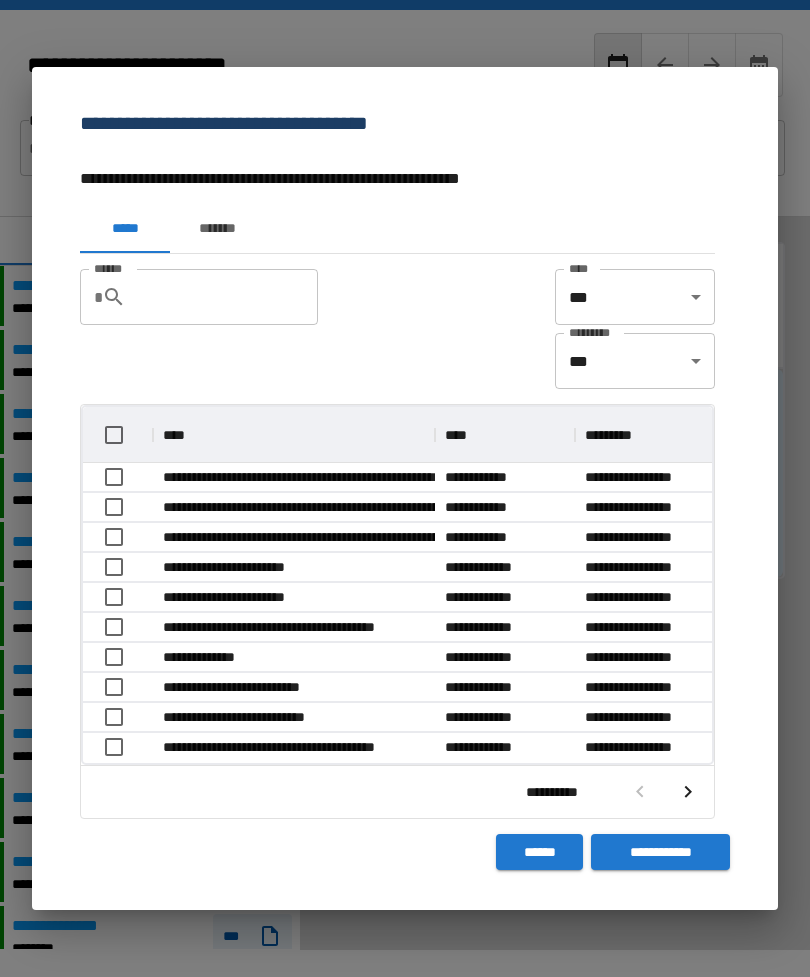 click 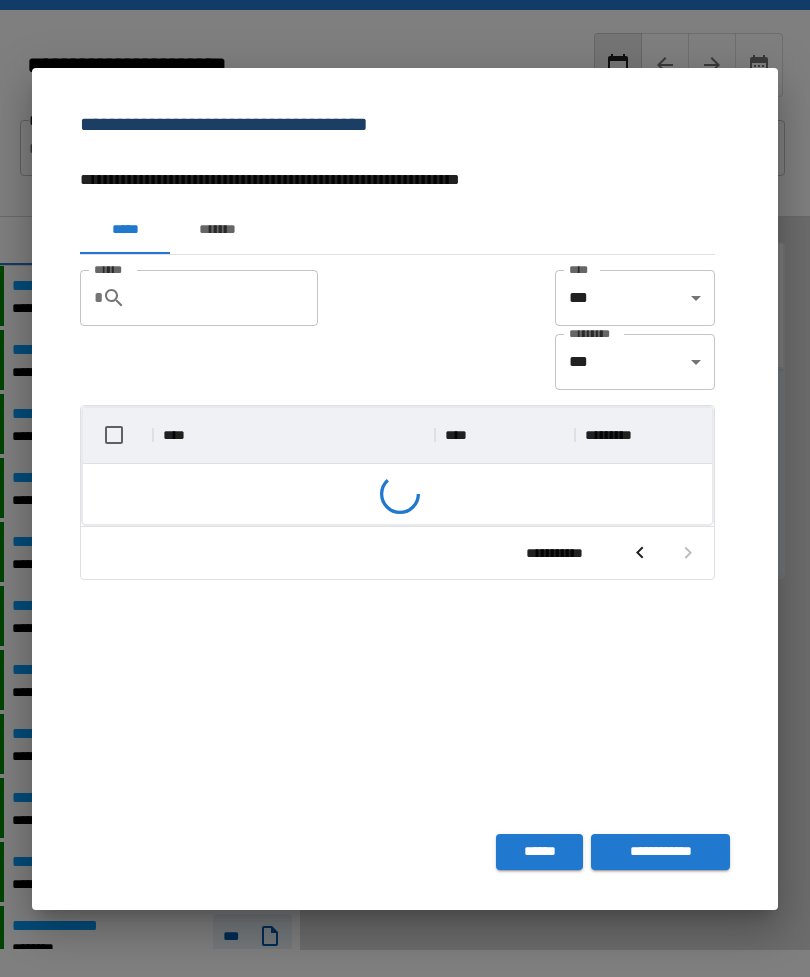 scroll, scrollTop: 326, scrollLeft: 629, axis: both 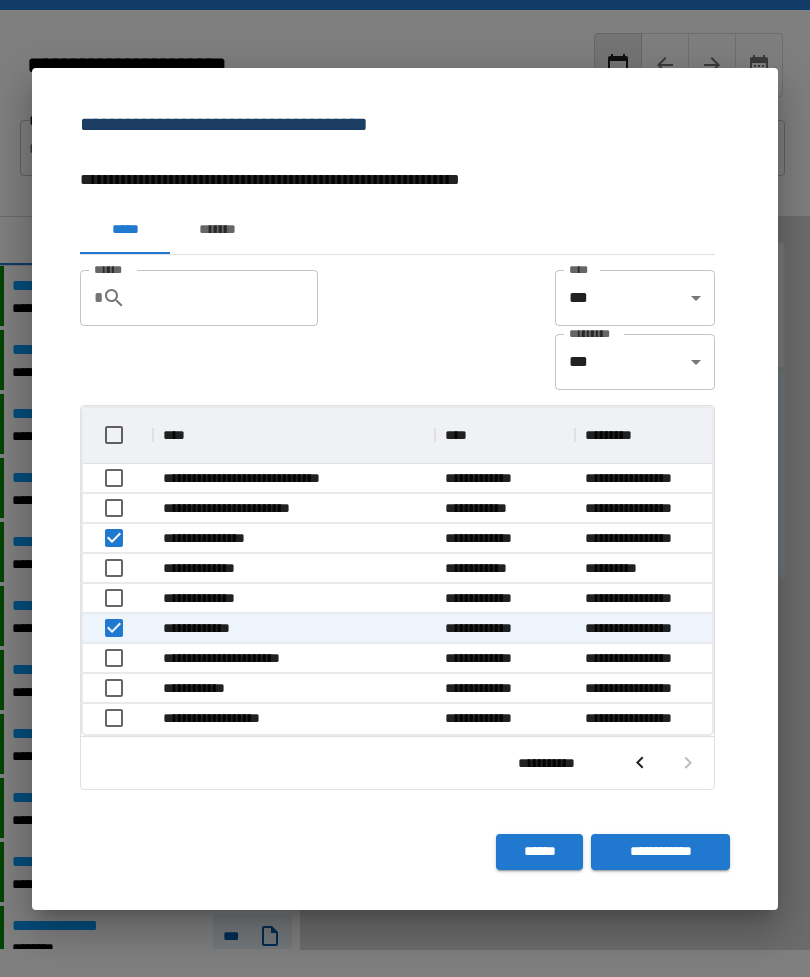 click on "**********" at bounding box center [660, 852] 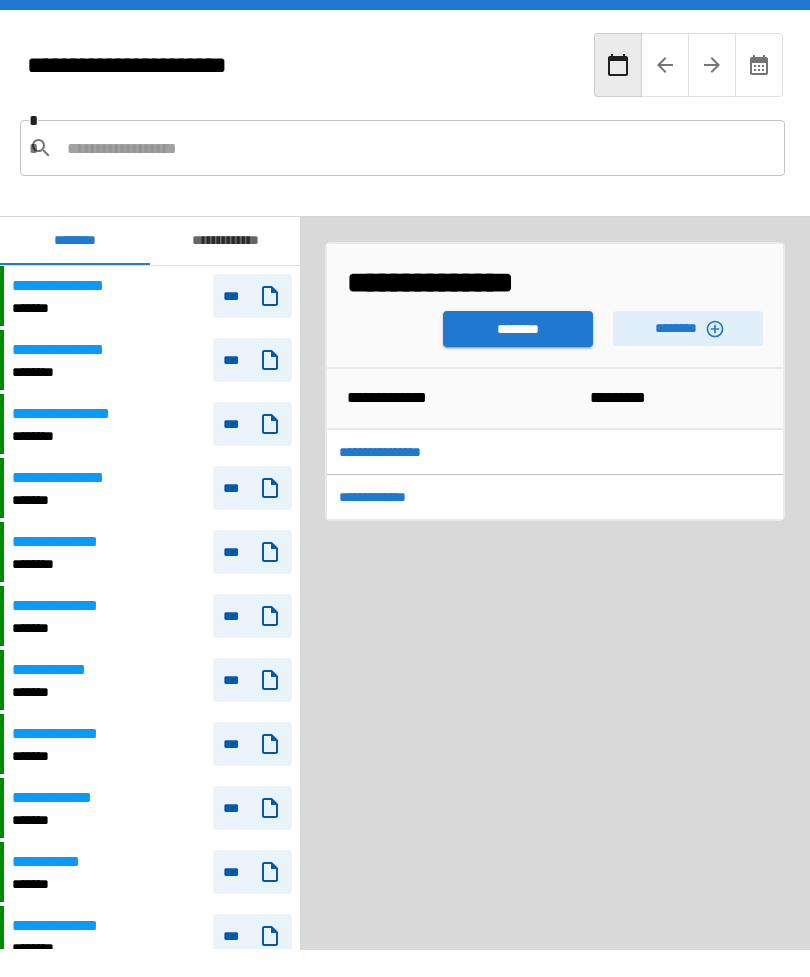click on "********" at bounding box center [518, 329] 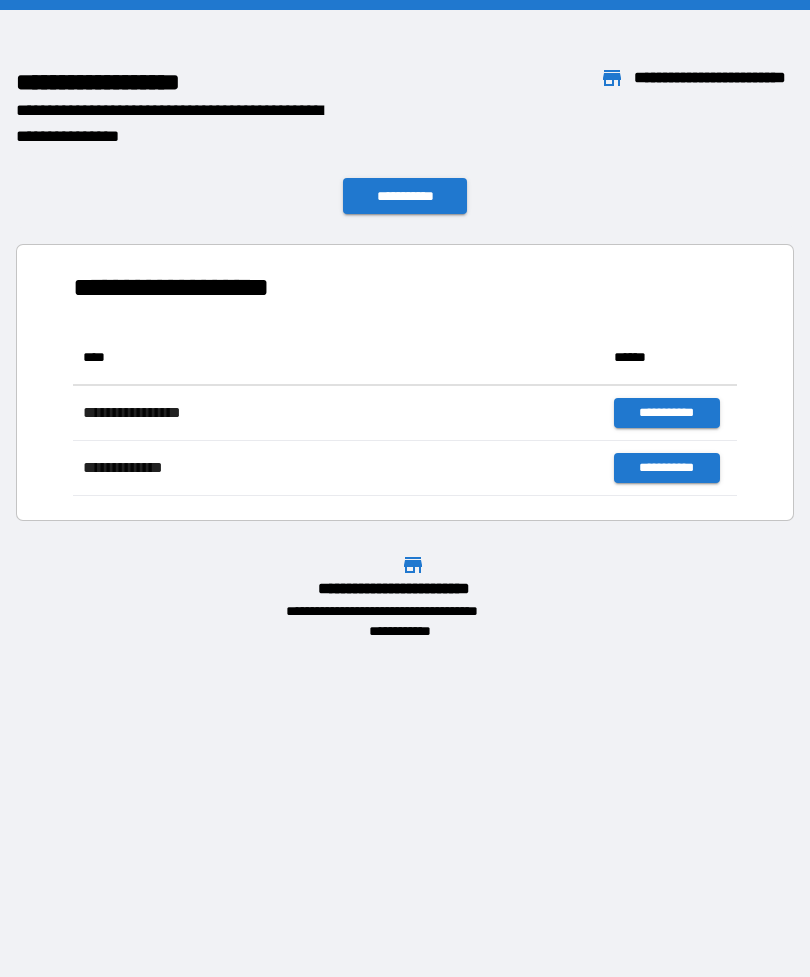 scroll, scrollTop: 1, scrollLeft: 1, axis: both 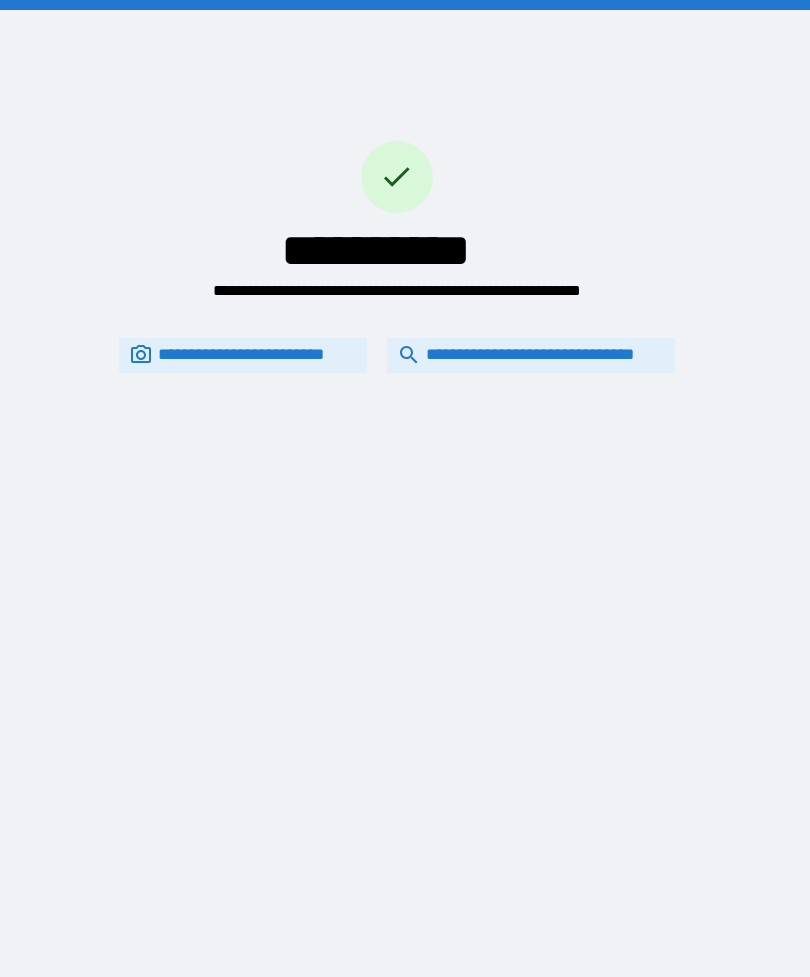 click on "**********" at bounding box center [531, 355] 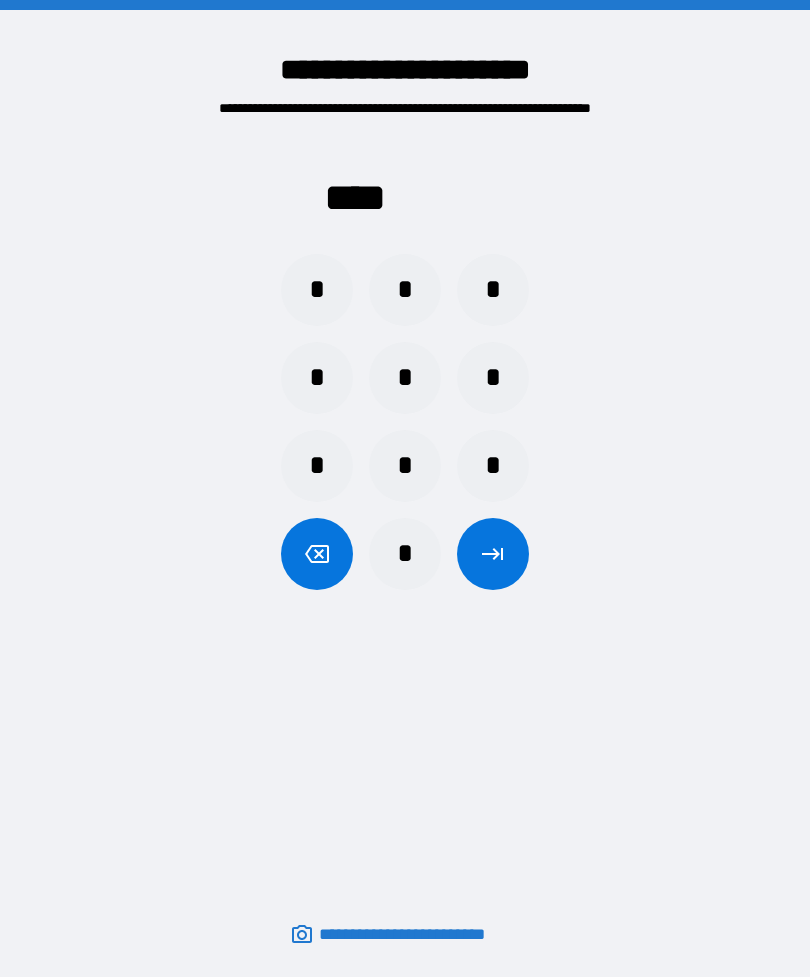 click on "*" at bounding box center [405, 466] 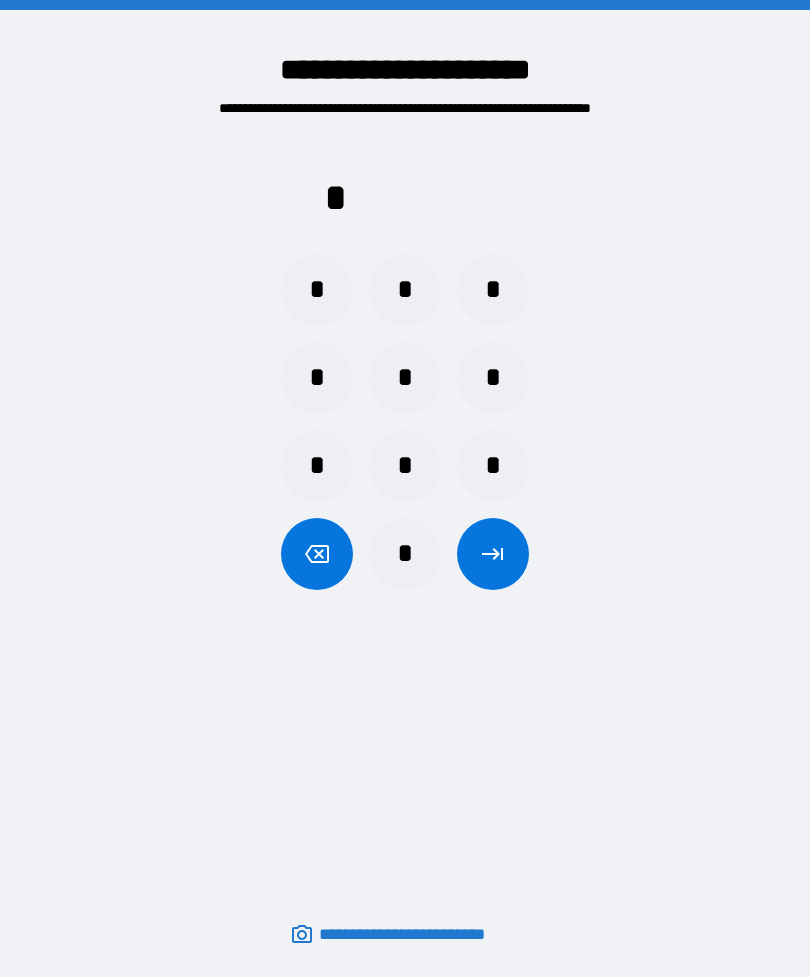 click on "*" at bounding box center (405, 378) 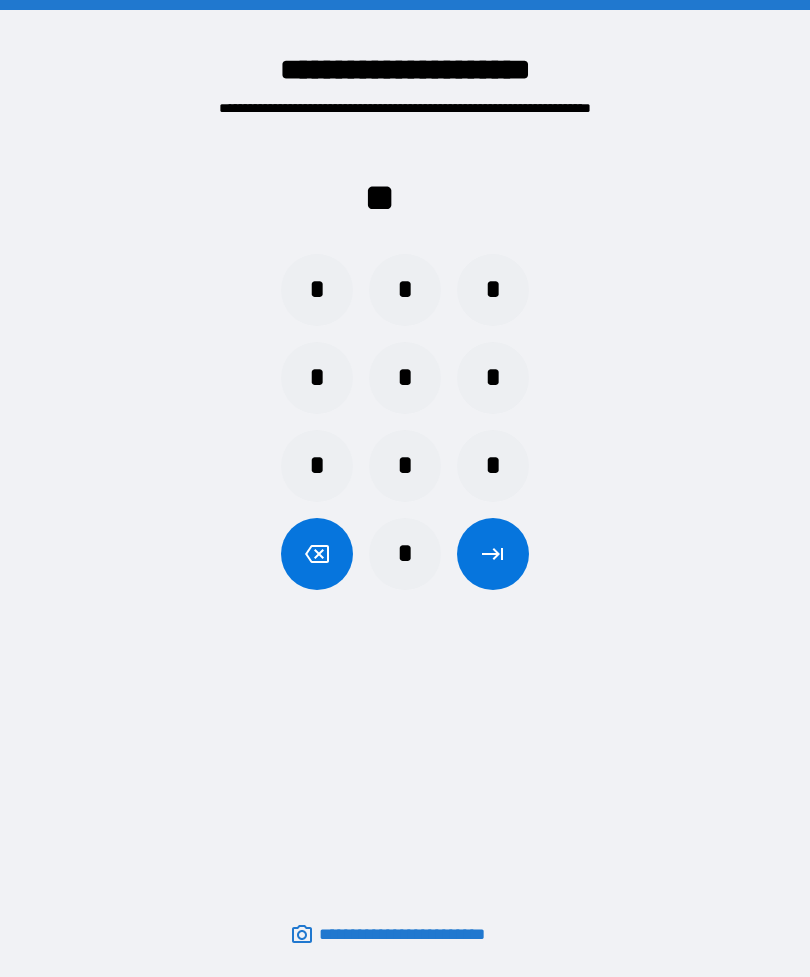 click on "*" at bounding box center [317, 466] 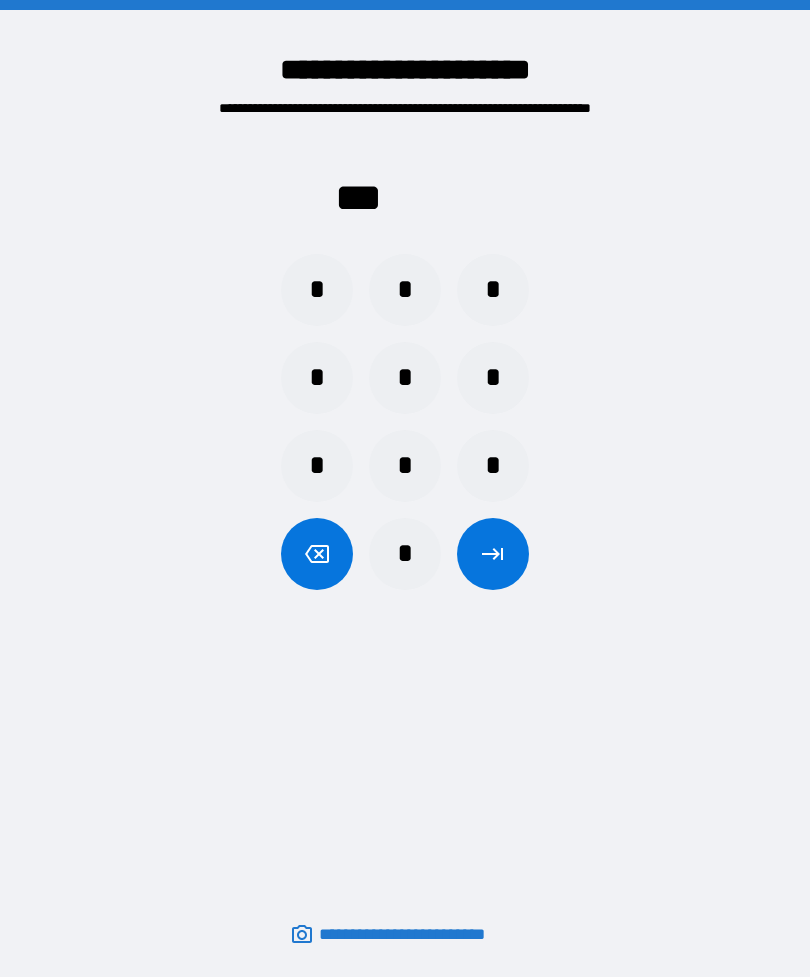 click on "*" at bounding box center [493, 378] 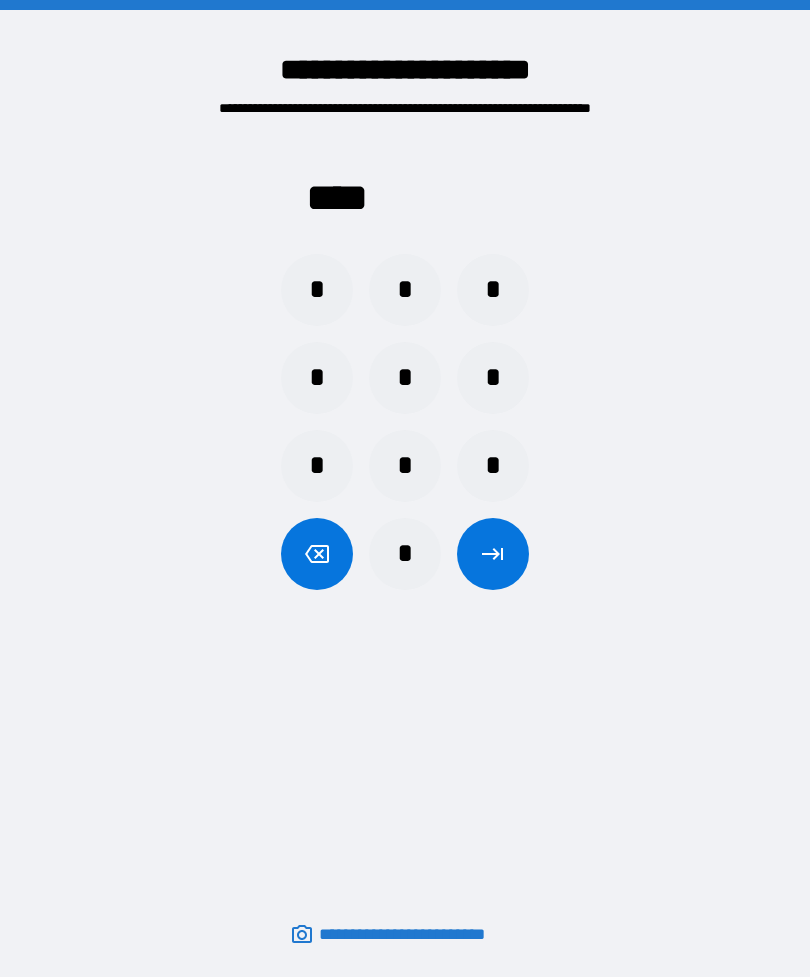 click at bounding box center (493, 554) 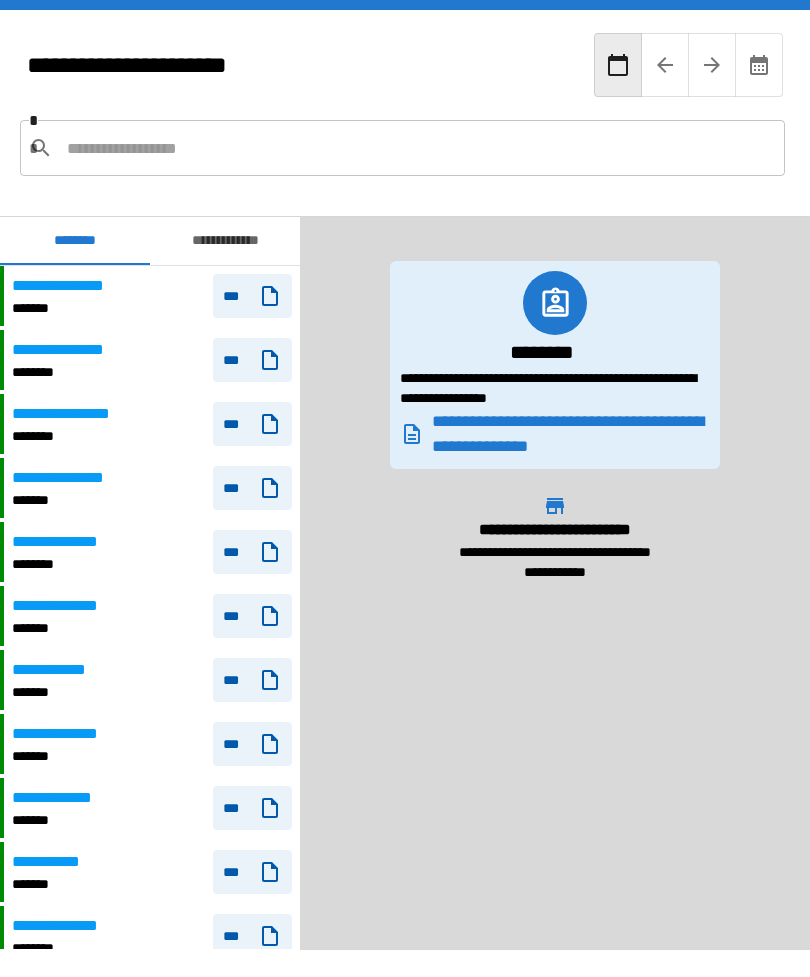 click at bounding box center [418, 148] 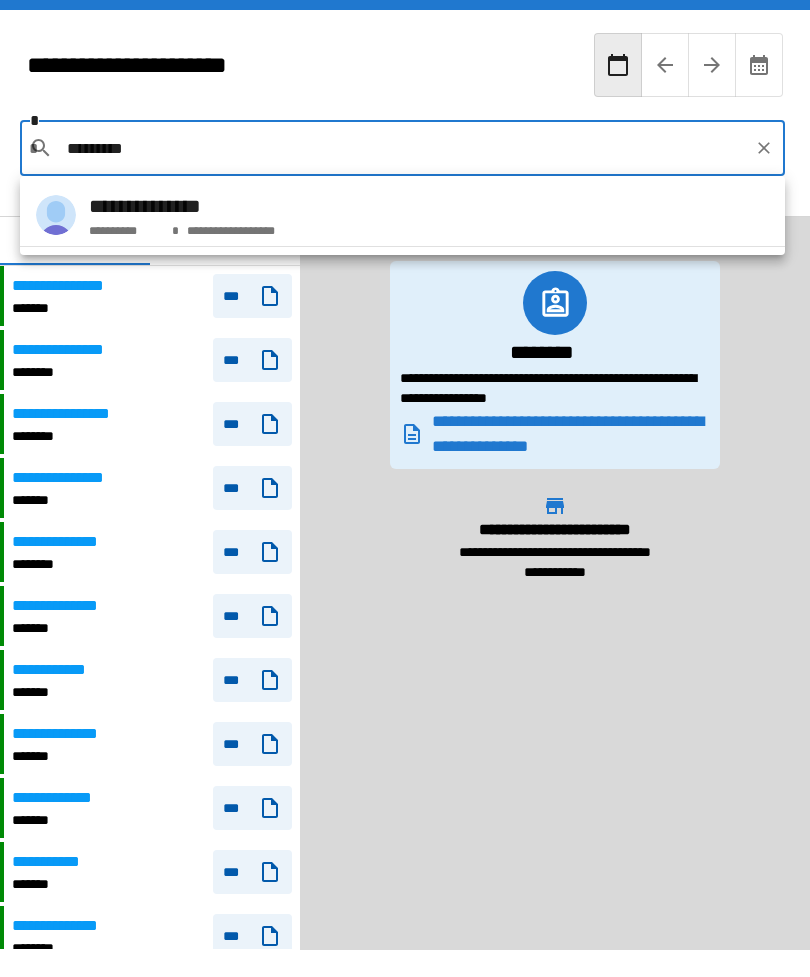 click on "**********" at bounding box center (402, 215) 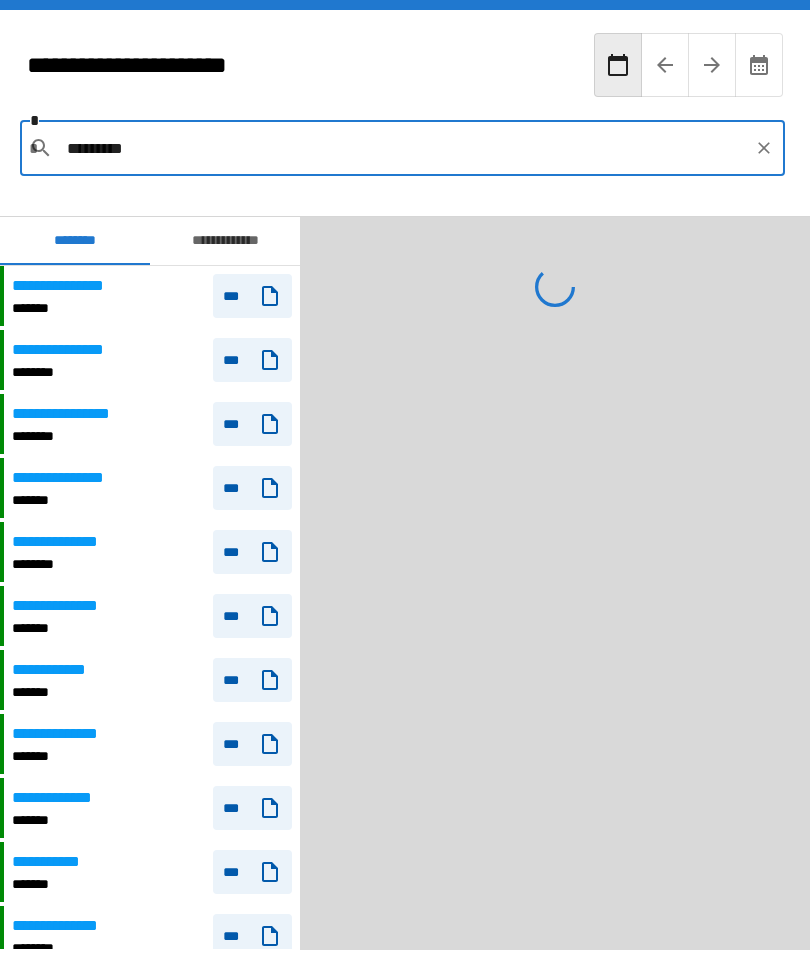 type on "**********" 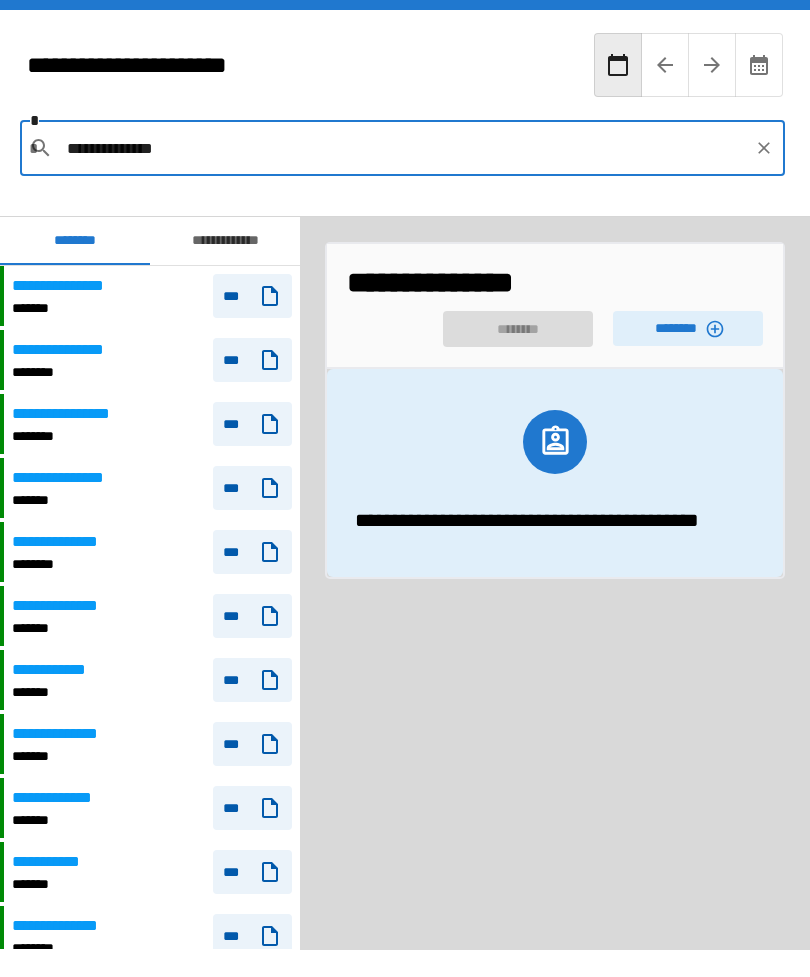 click on "********" at bounding box center [688, 328] 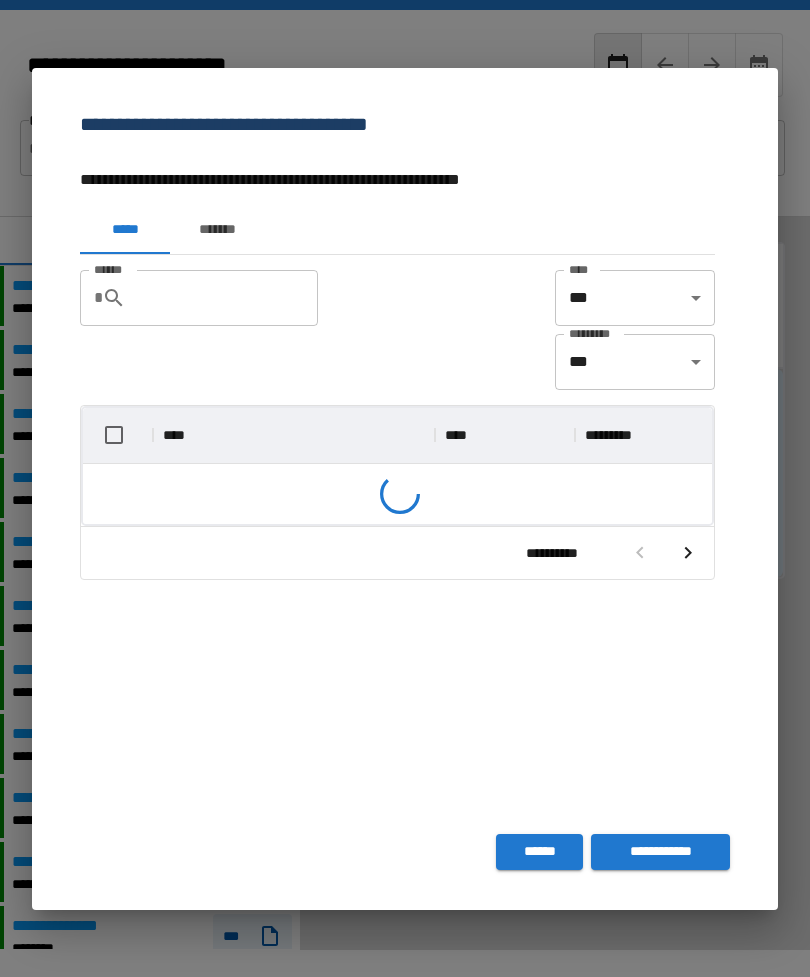 scroll, scrollTop: 116, scrollLeft: 629, axis: both 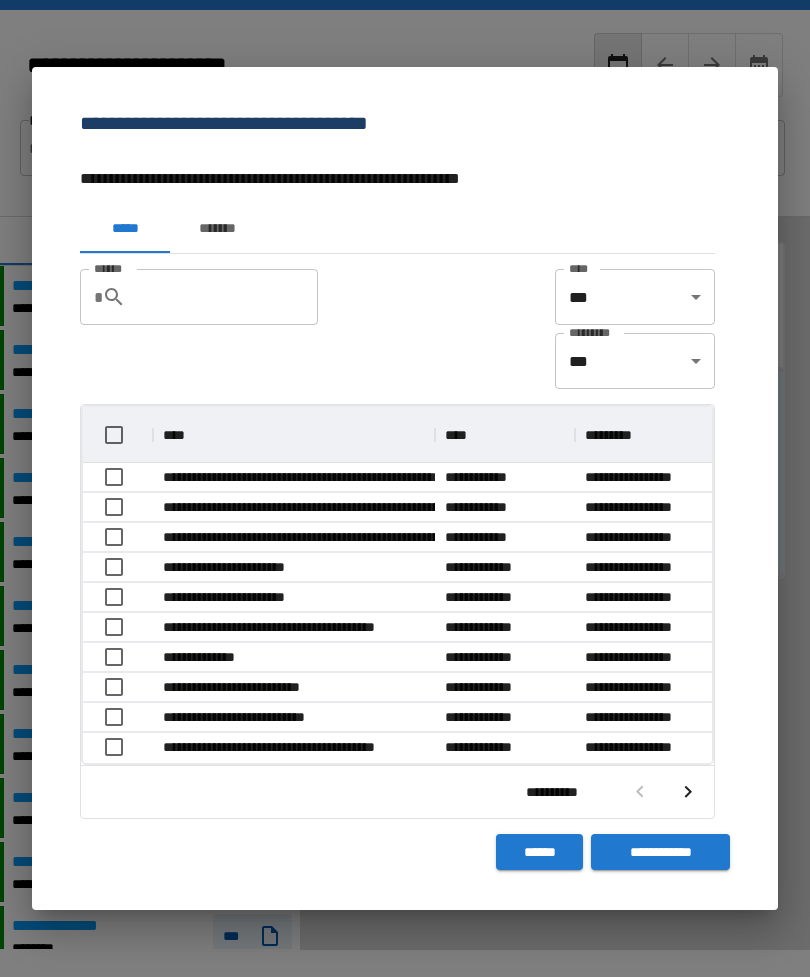 click 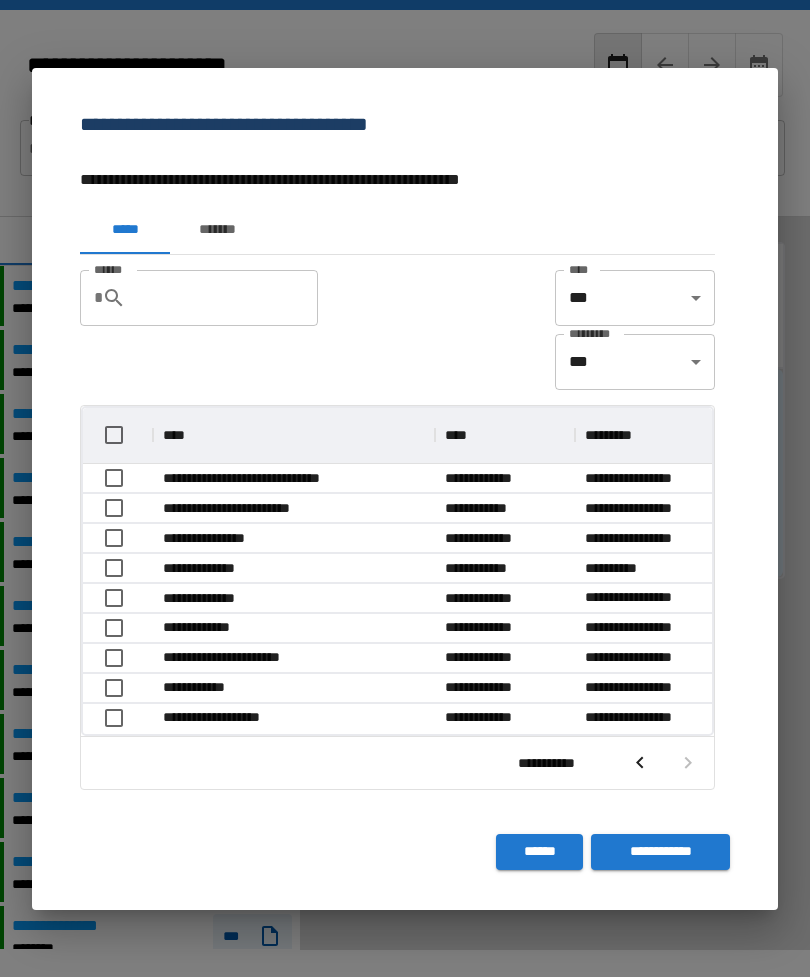 scroll, scrollTop: 326, scrollLeft: 629, axis: both 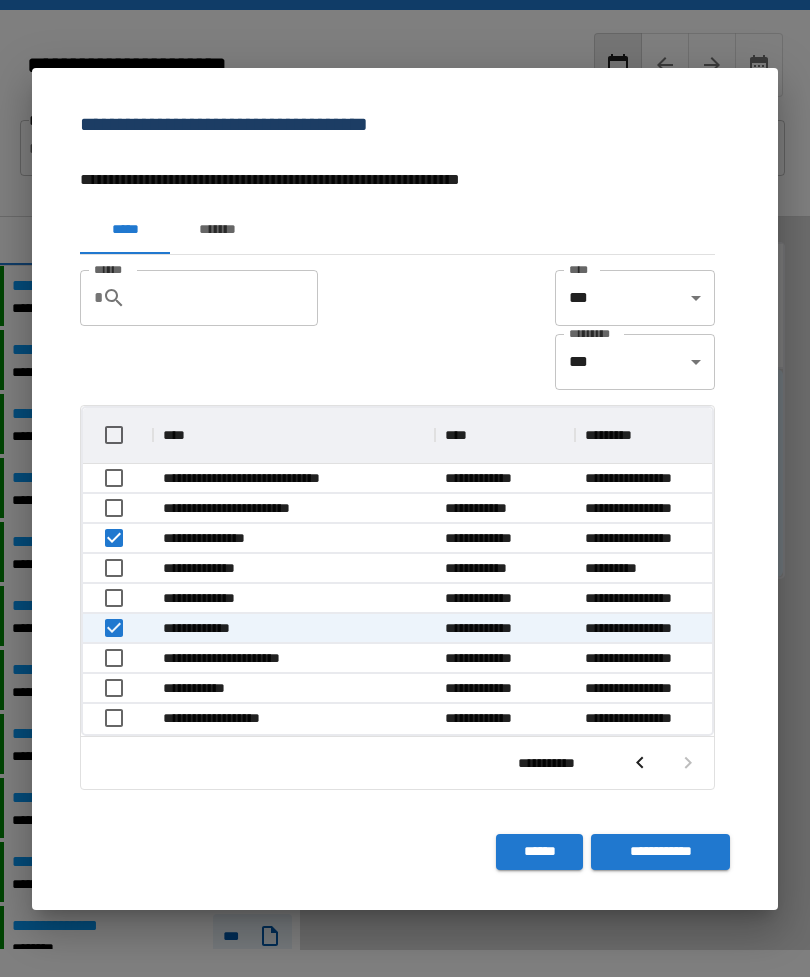 click on "**********" at bounding box center (660, 852) 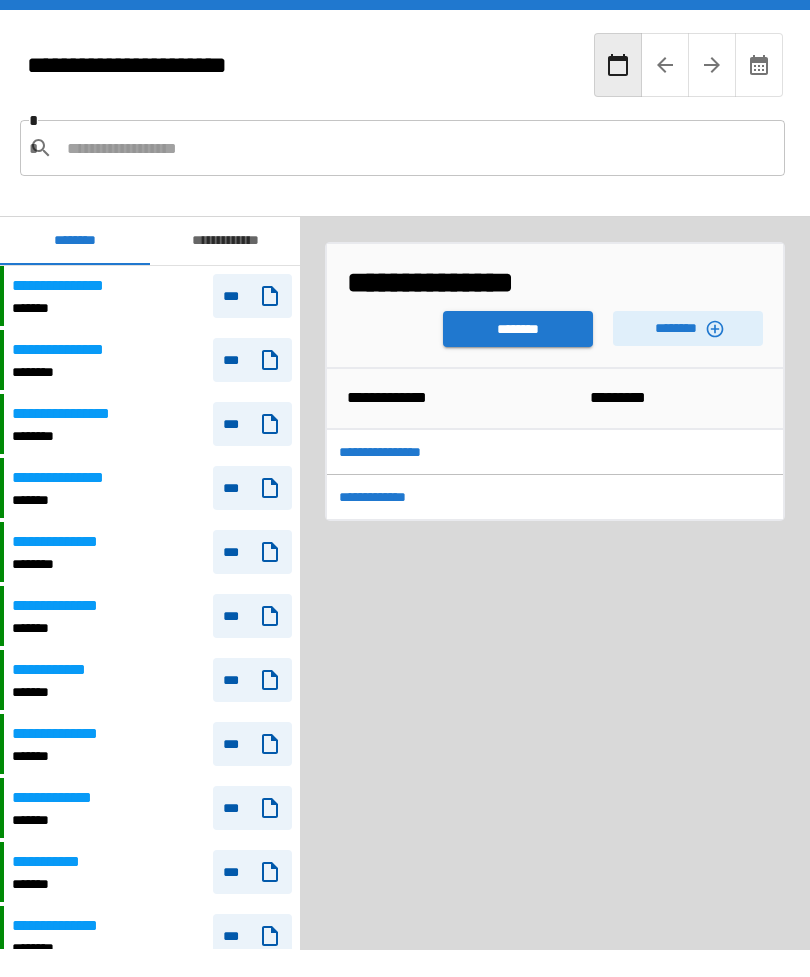 click on "********" at bounding box center [518, 329] 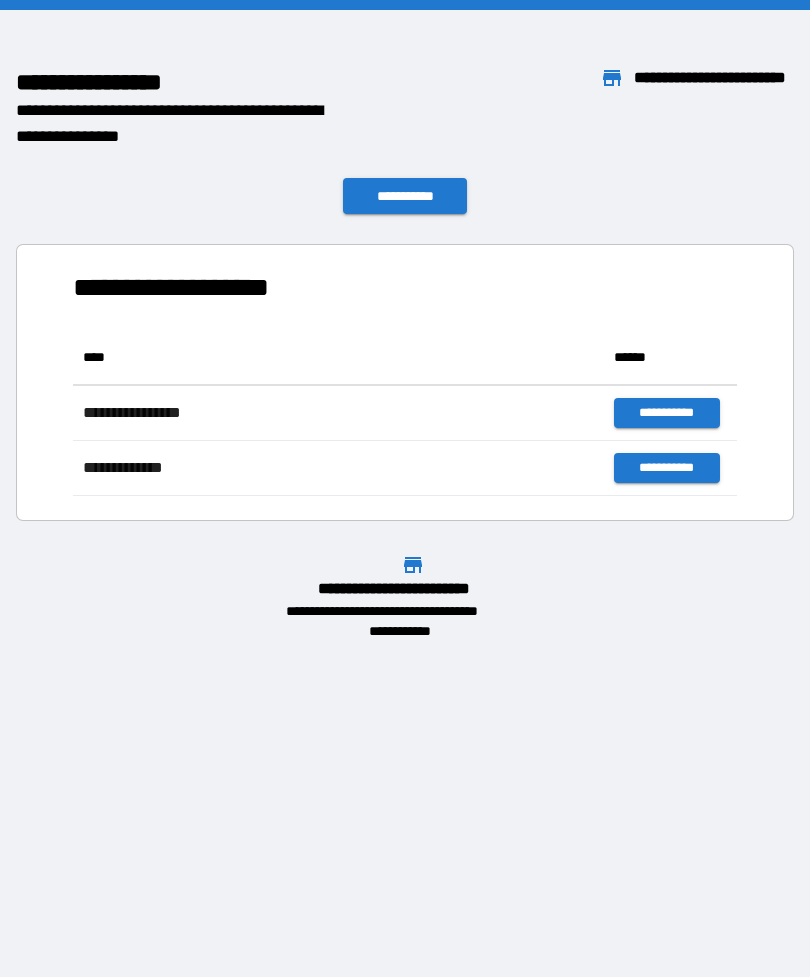 scroll, scrollTop: 166, scrollLeft: 664, axis: both 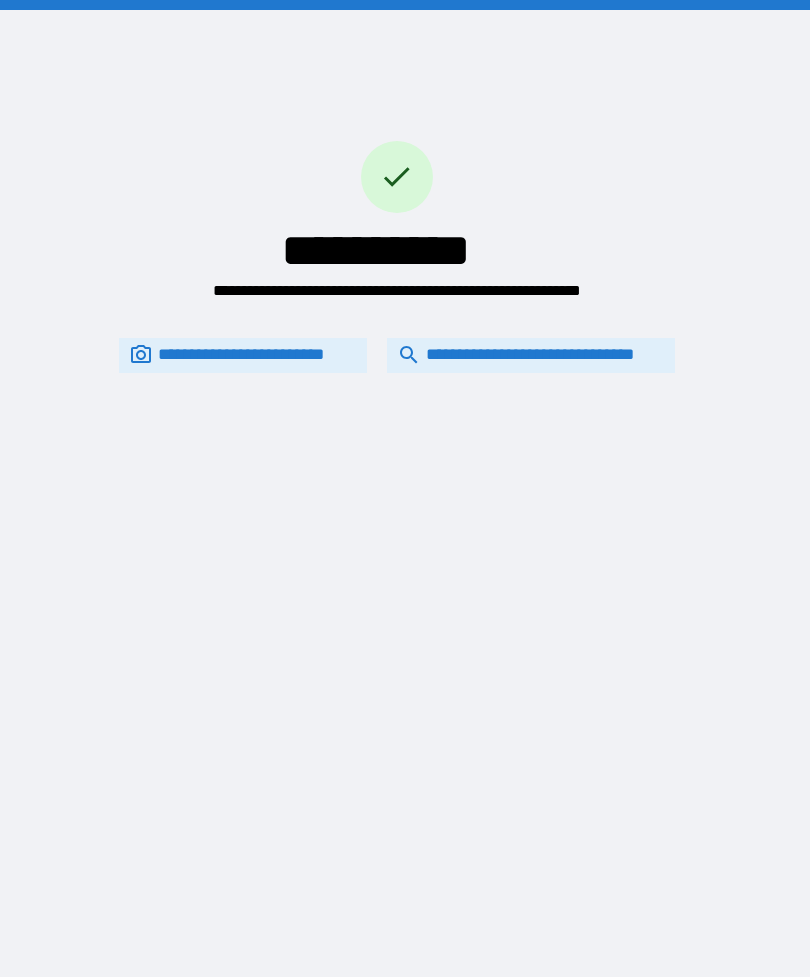 click on "**********" at bounding box center [531, 355] 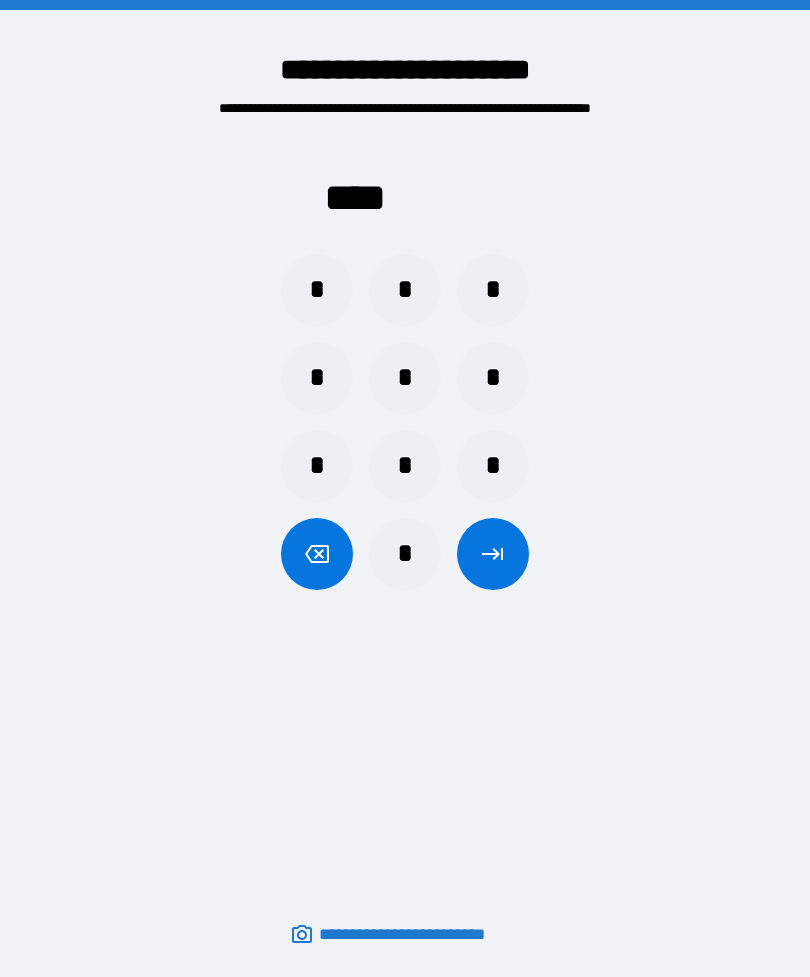 click on "*" at bounding box center (405, 466) 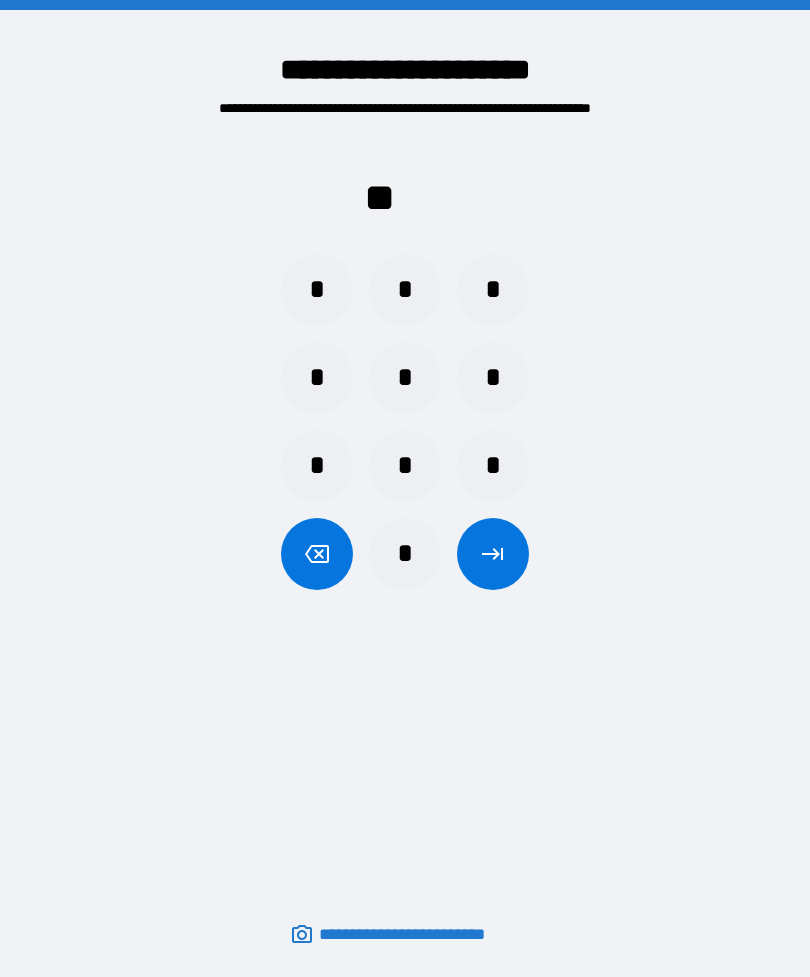 click on "*" at bounding box center (317, 466) 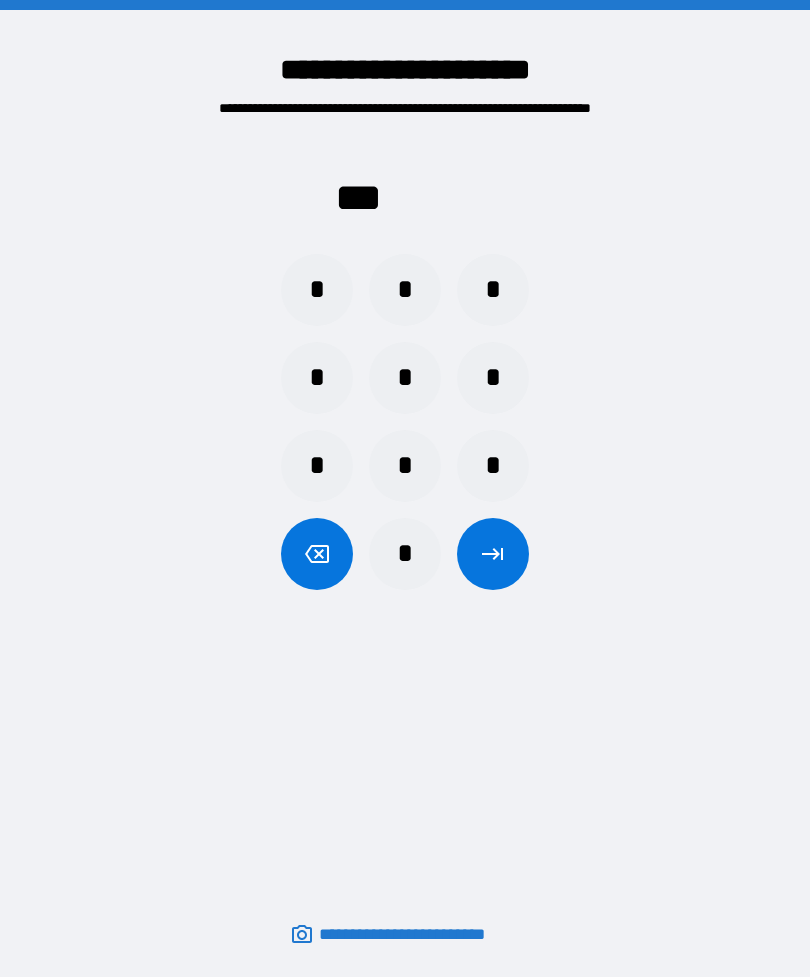 click on "*" at bounding box center (493, 378) 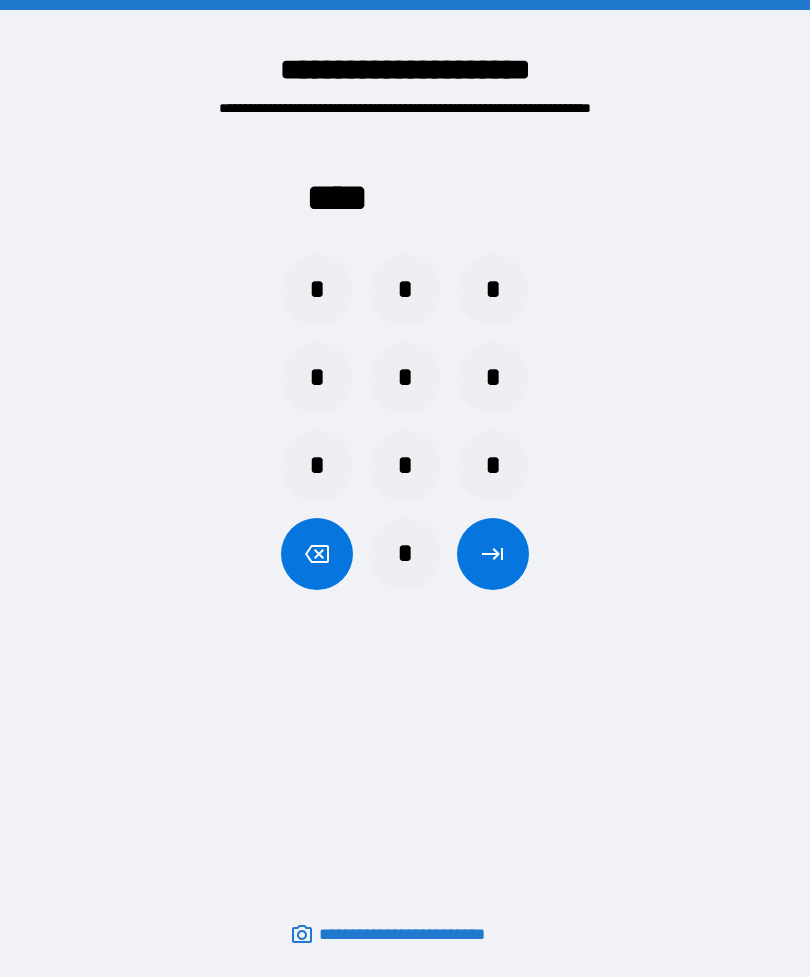 click at bounding box center (493, 554) 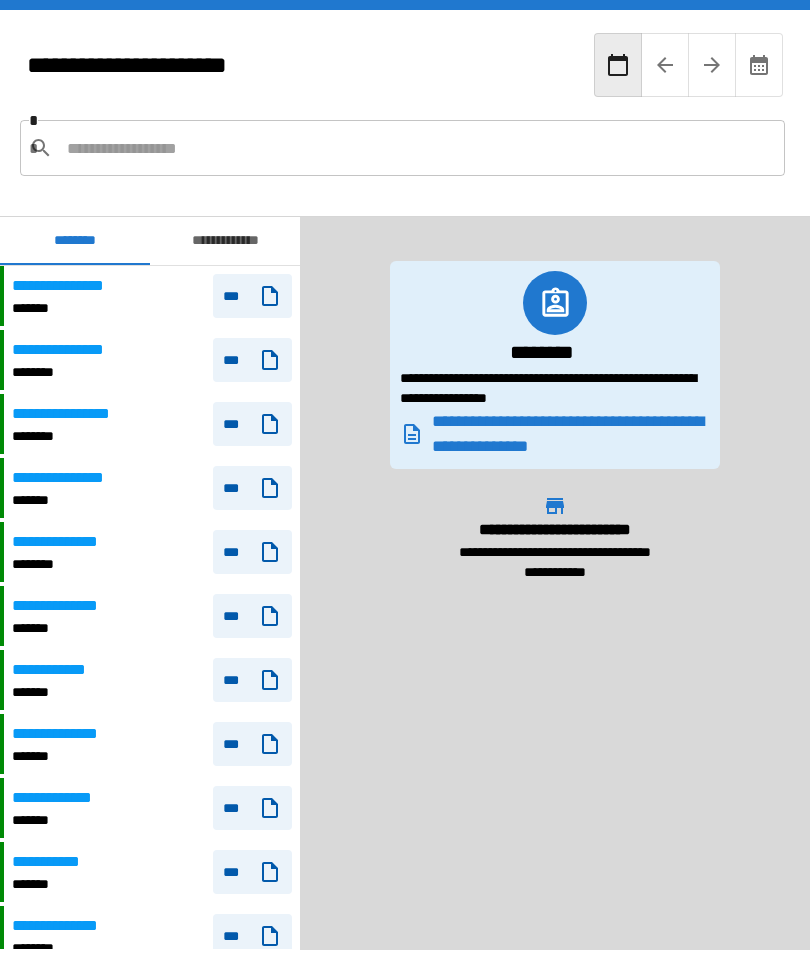 click at bounding box center [418, 148] 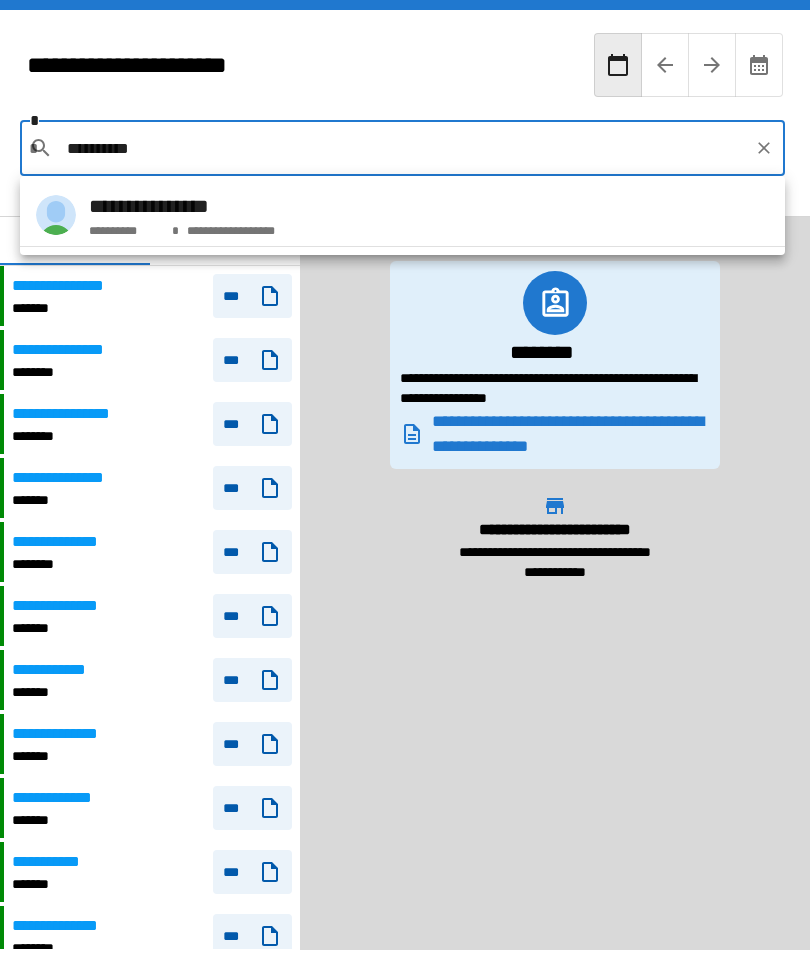 click on "**********" at bounding box center [402, 215] 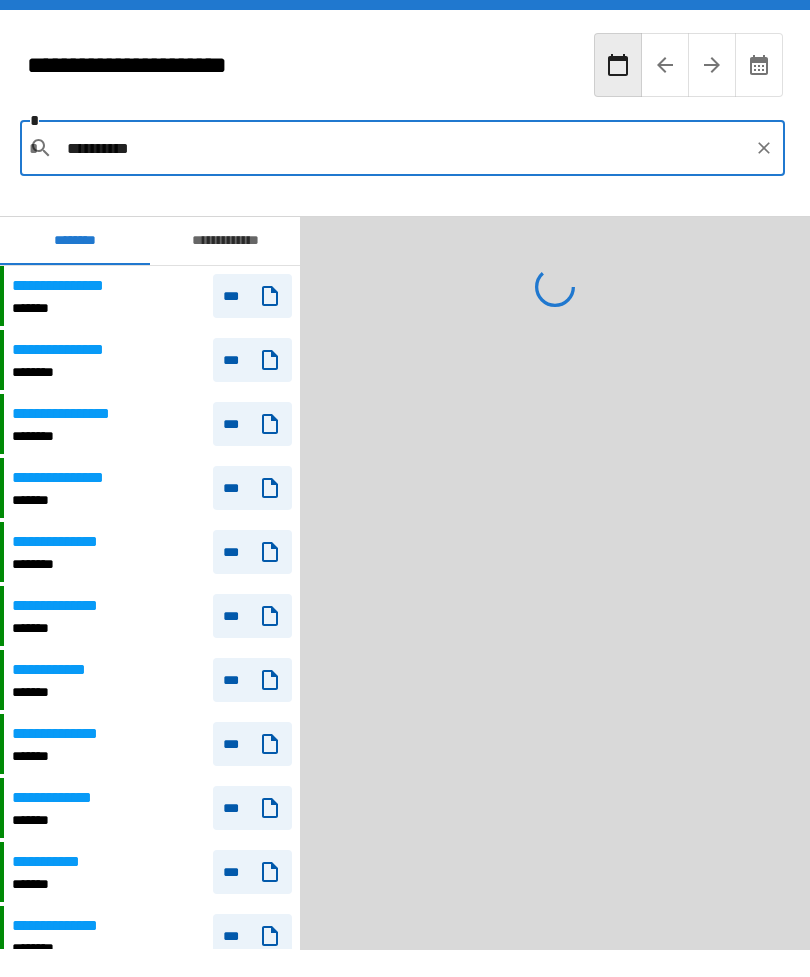 type on "**********" 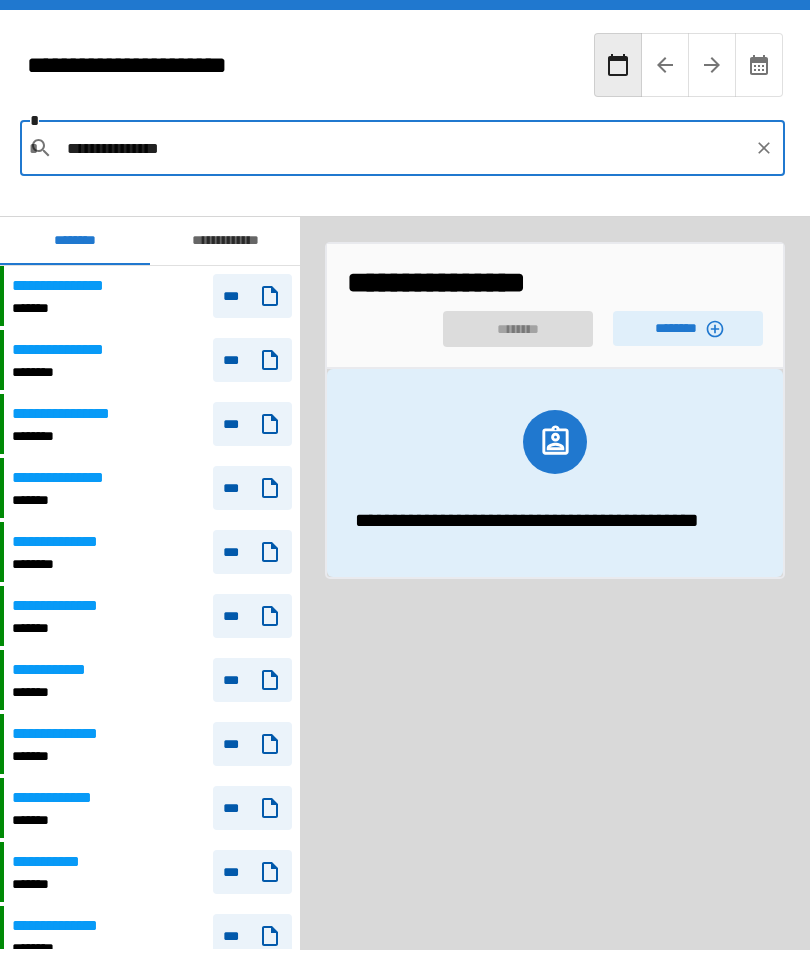click on "********" at bounding box center (688, 328) 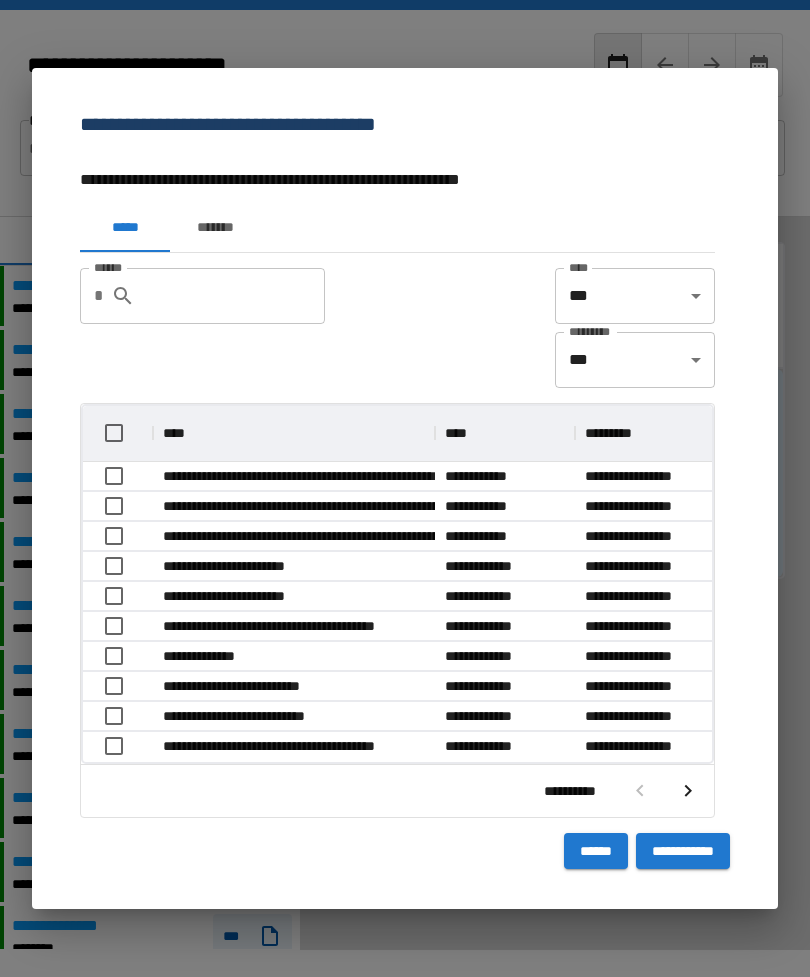 scroll, scrollTop: 356, scrollLeft: 629, axis: both 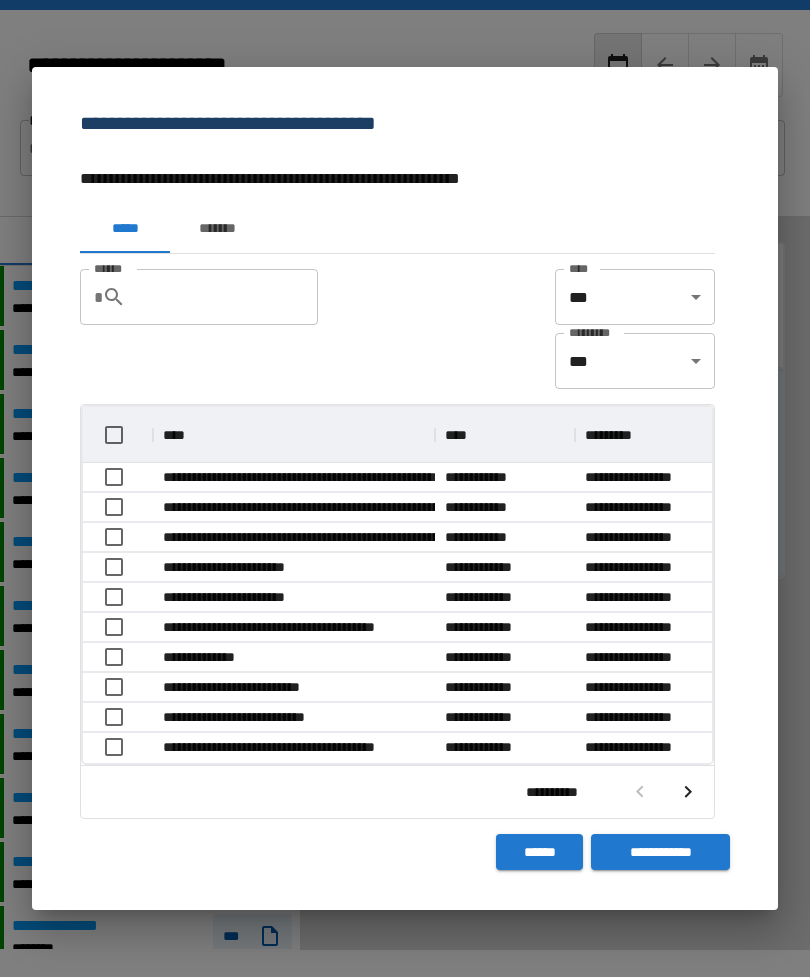 click 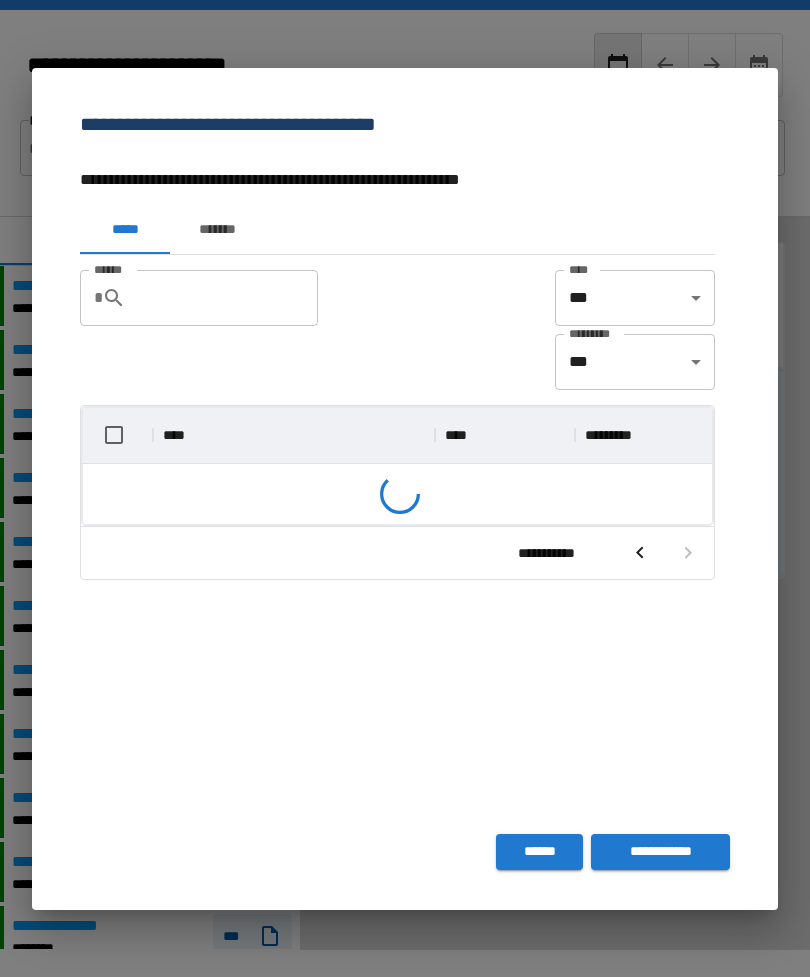 scroll, scrollTop: 326, scrollLeft: 629, axis: both 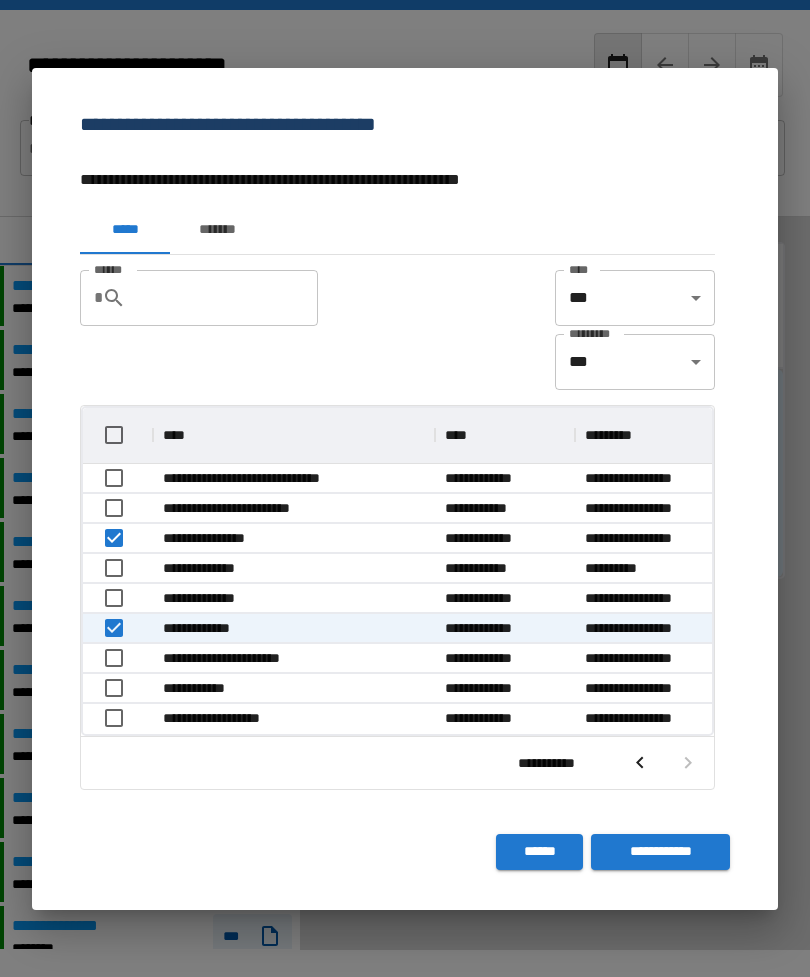 click on "**********" at bounding box center [660, 852] 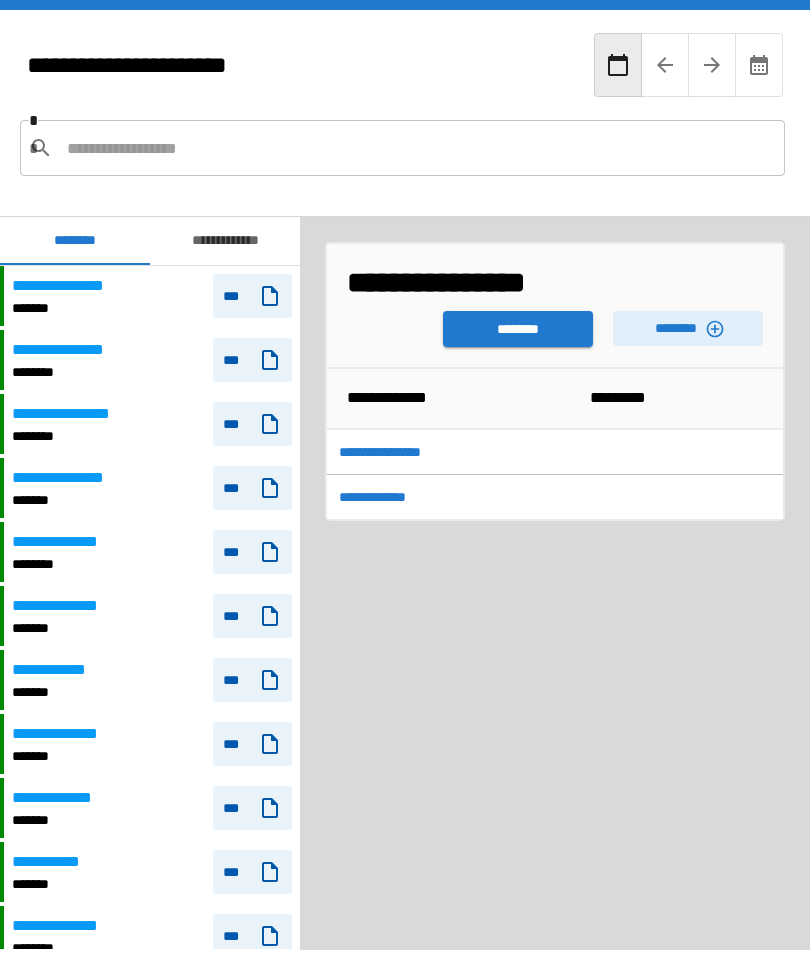 click on "********" at bounding box center [518, 329] 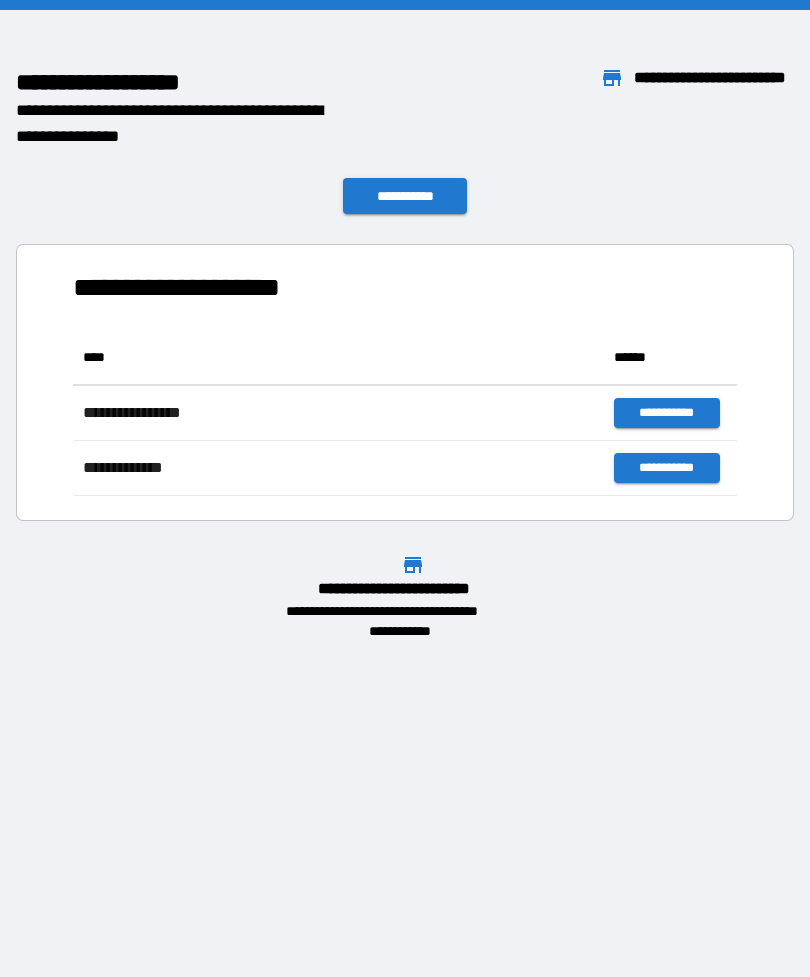 scroll, scrollTop: 1, scrollLeft: 1, axis: both 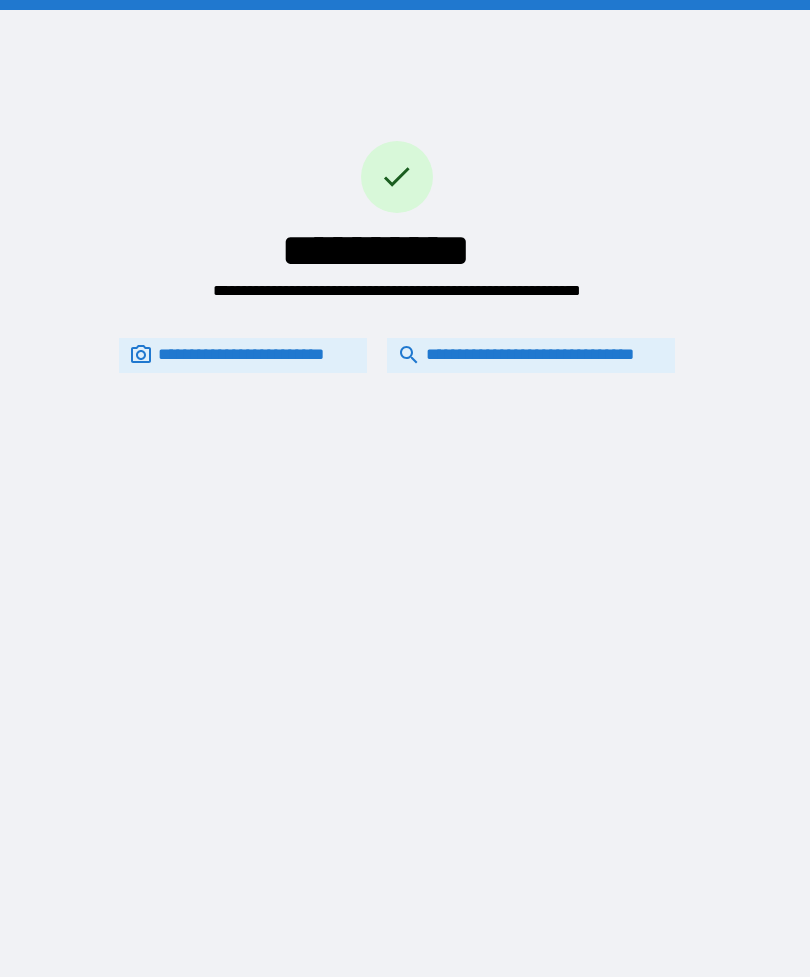 click on "**********" at bounding box center (531, 355) 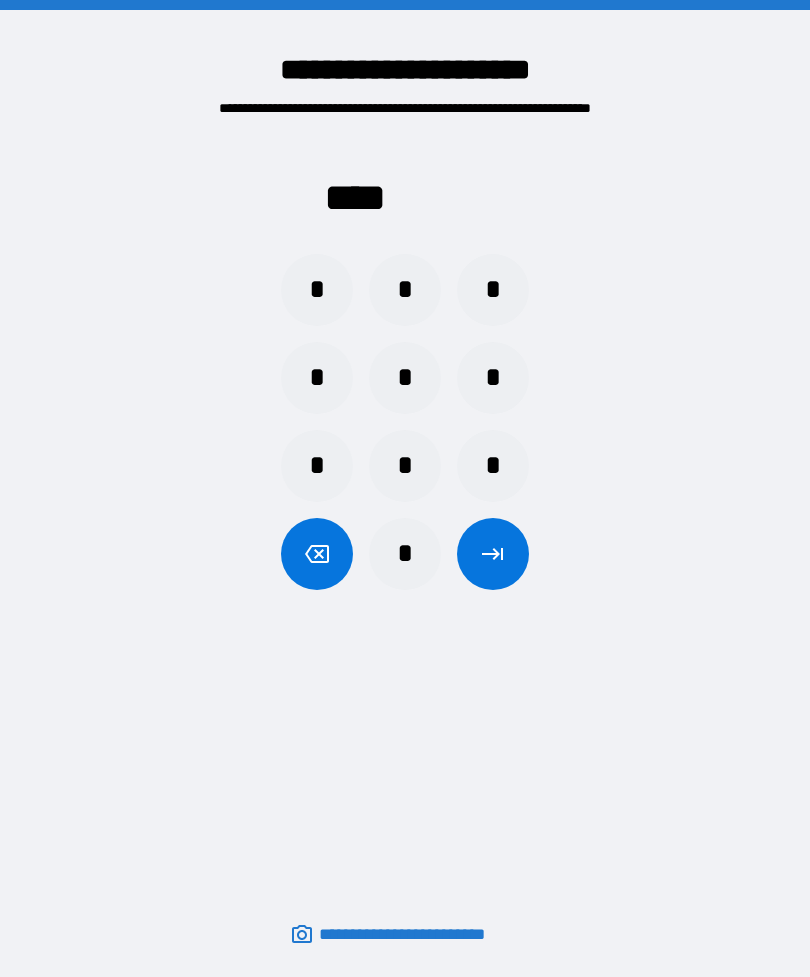 click on "*" at bounding box center (405, 466) 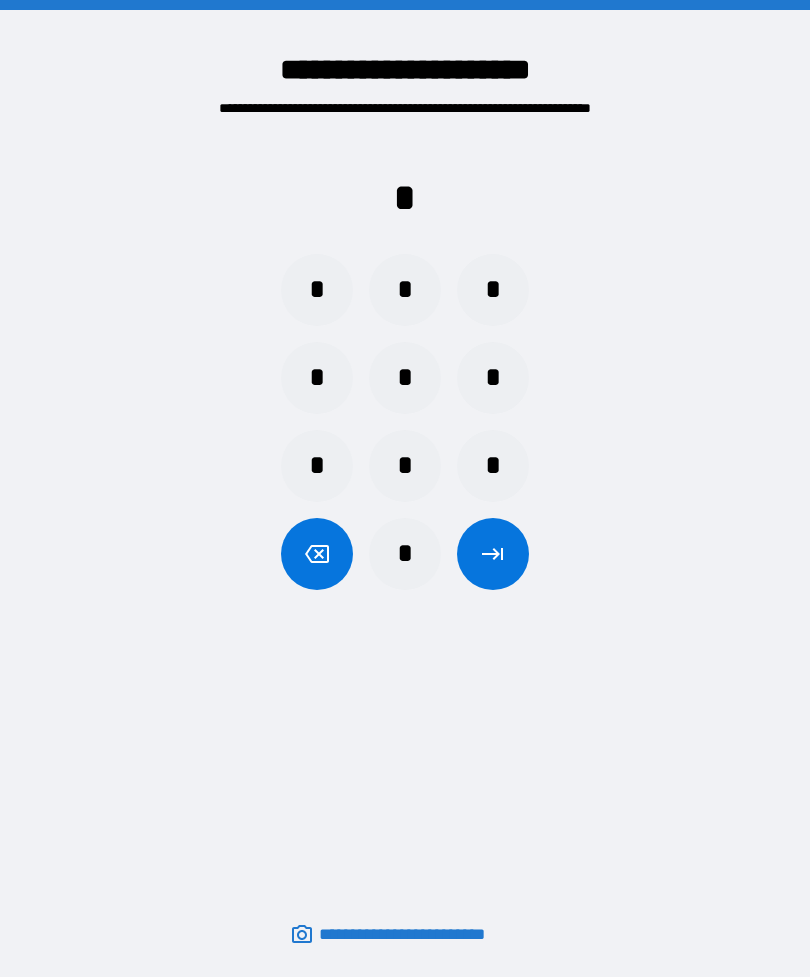 click on "*" at bounding box center [405, 378] 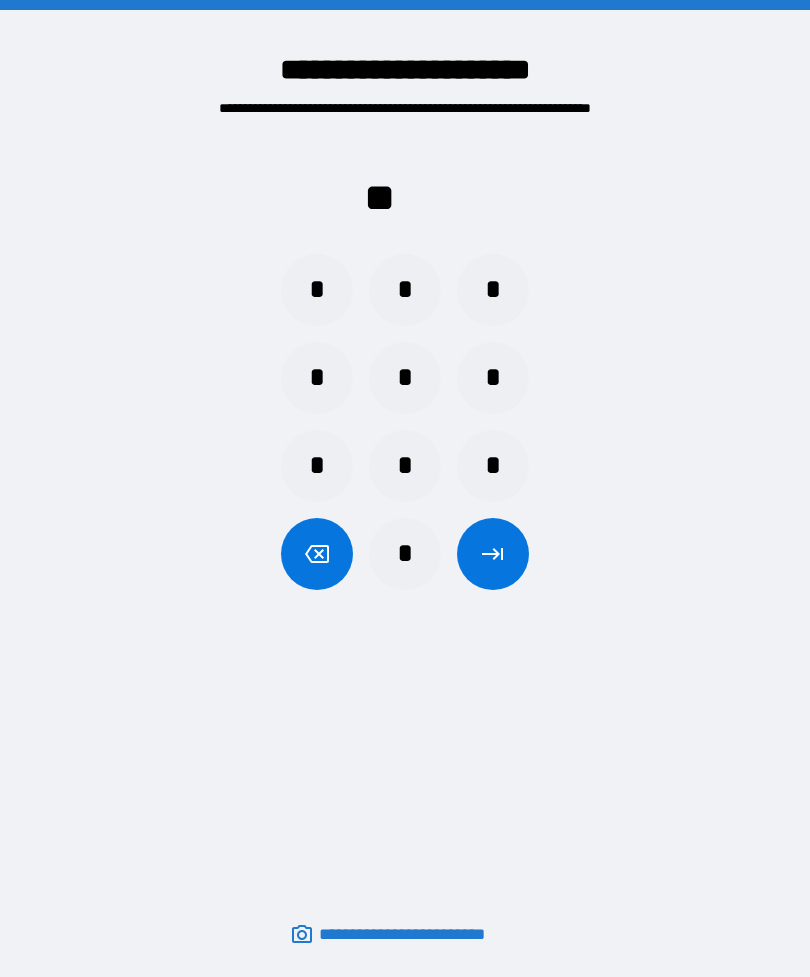 click on "*" at bounding box center (317, 466) 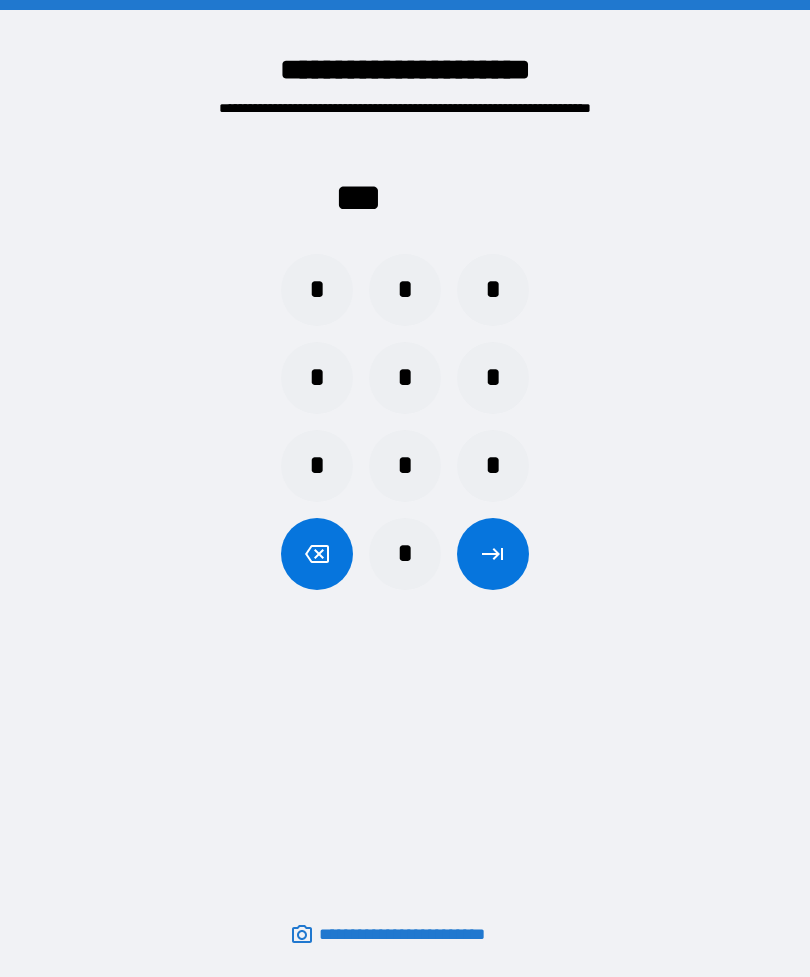 click on "*" at bounding box center (493, 378) 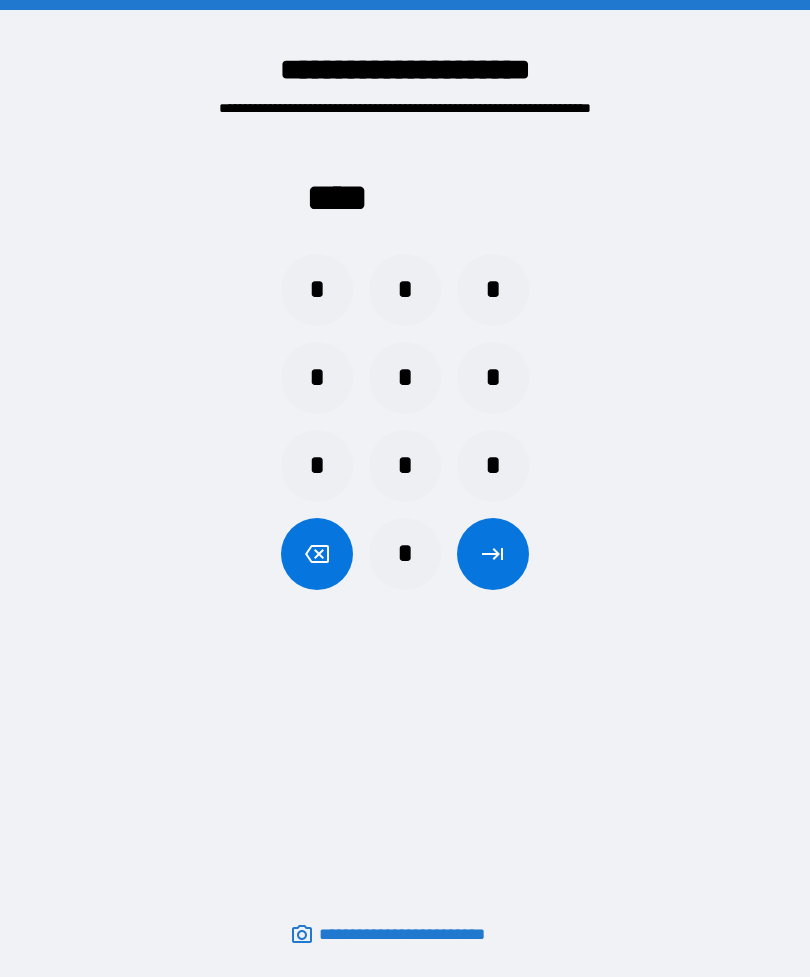 click at bounding box center (493, 554) 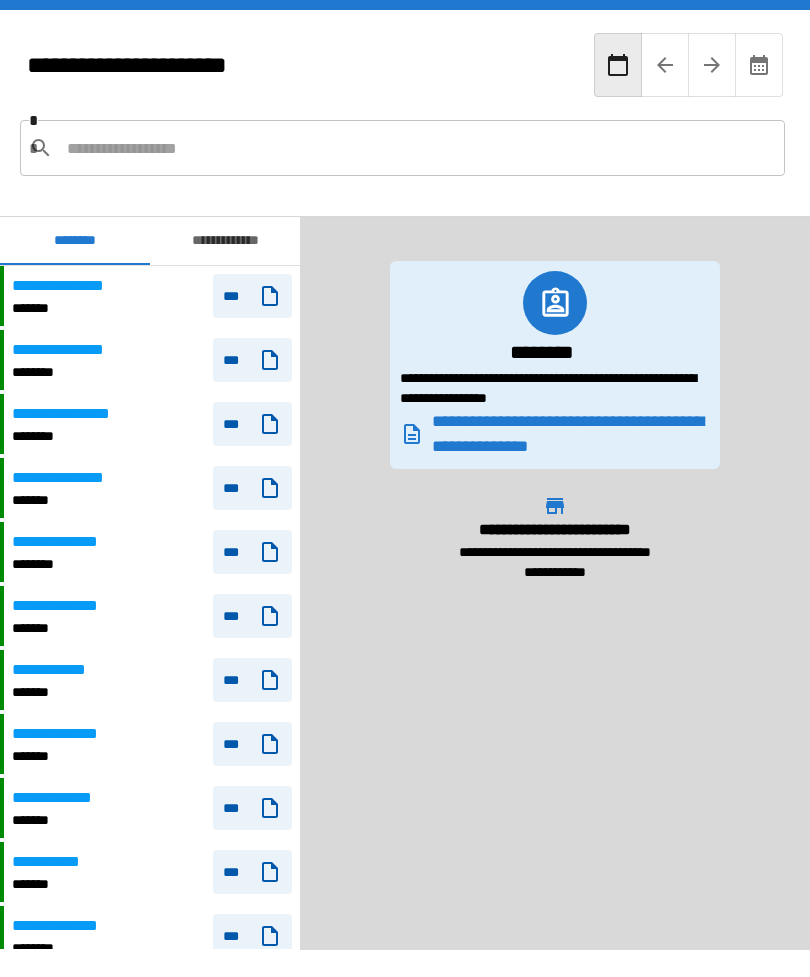 click at bounding box center [418, 148] 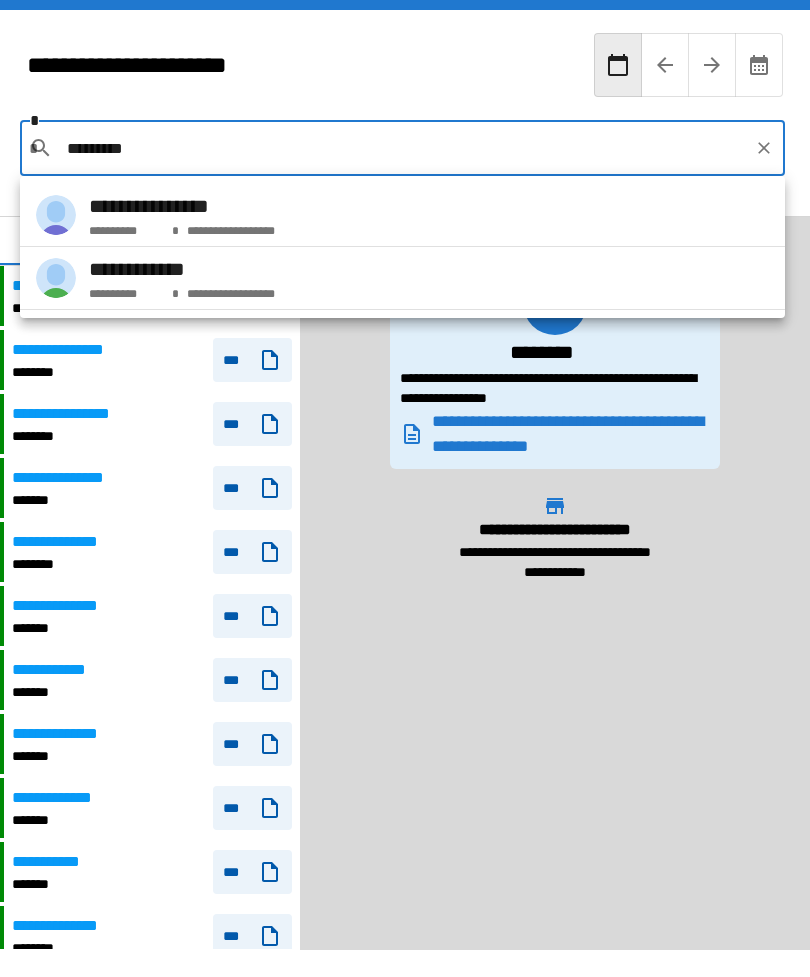 click on "**********" at bounding box center (402, 278) 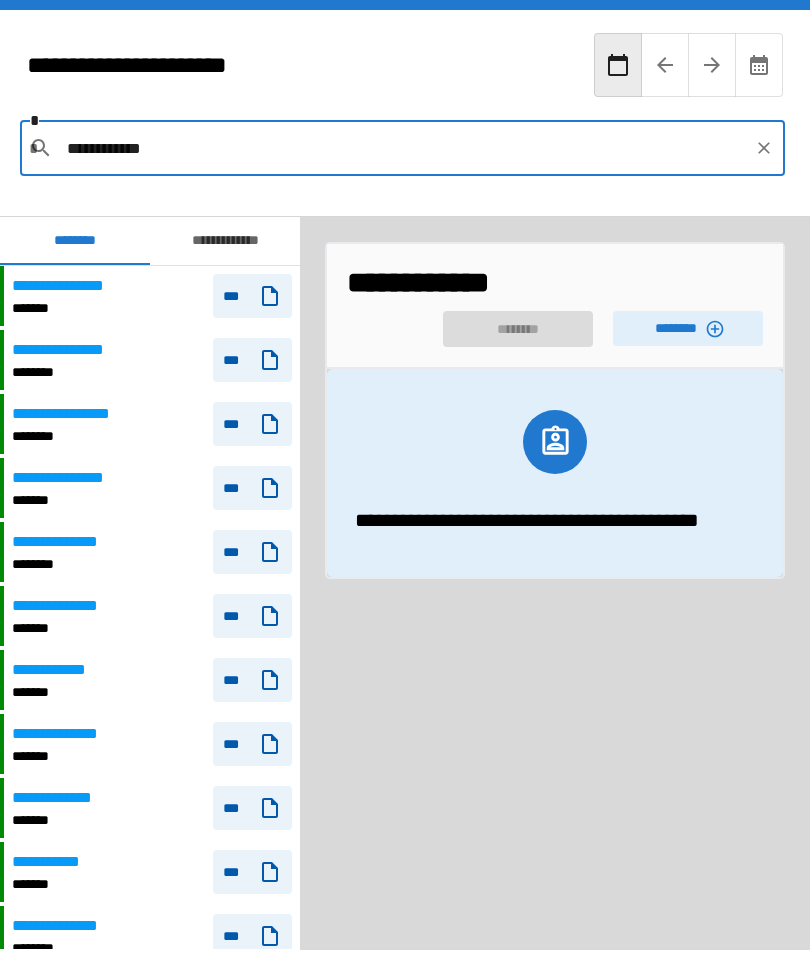 click on "********" at bounding box center (688, 328) 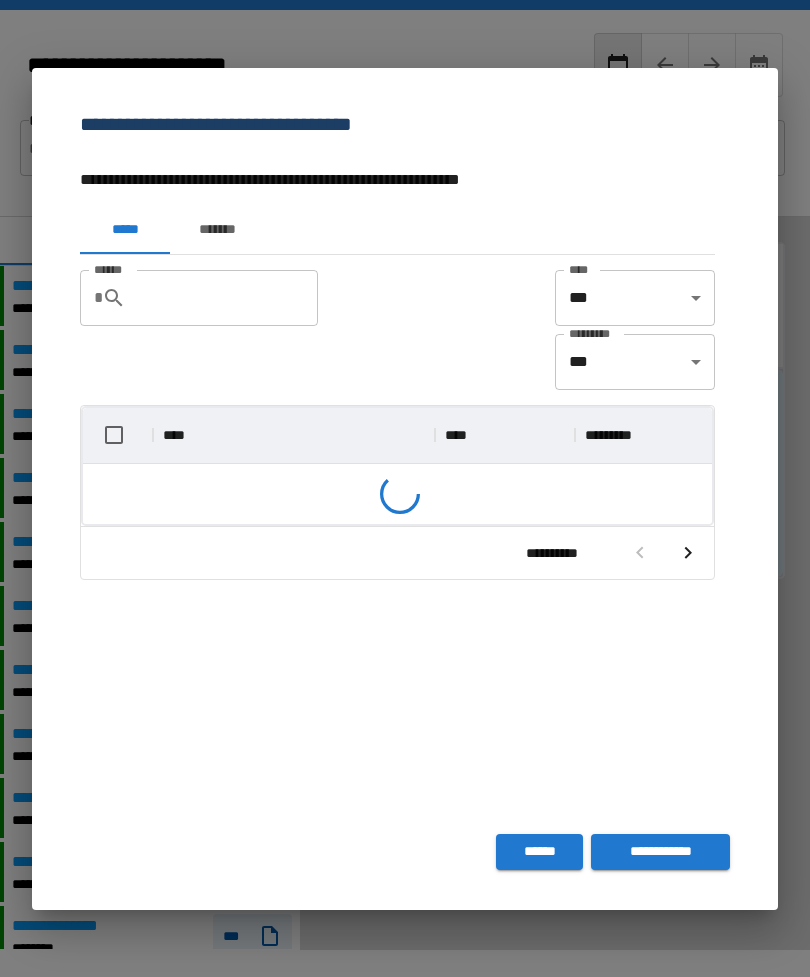 scroll, scrollTop: 356, scrollLeft: 629, axis: both 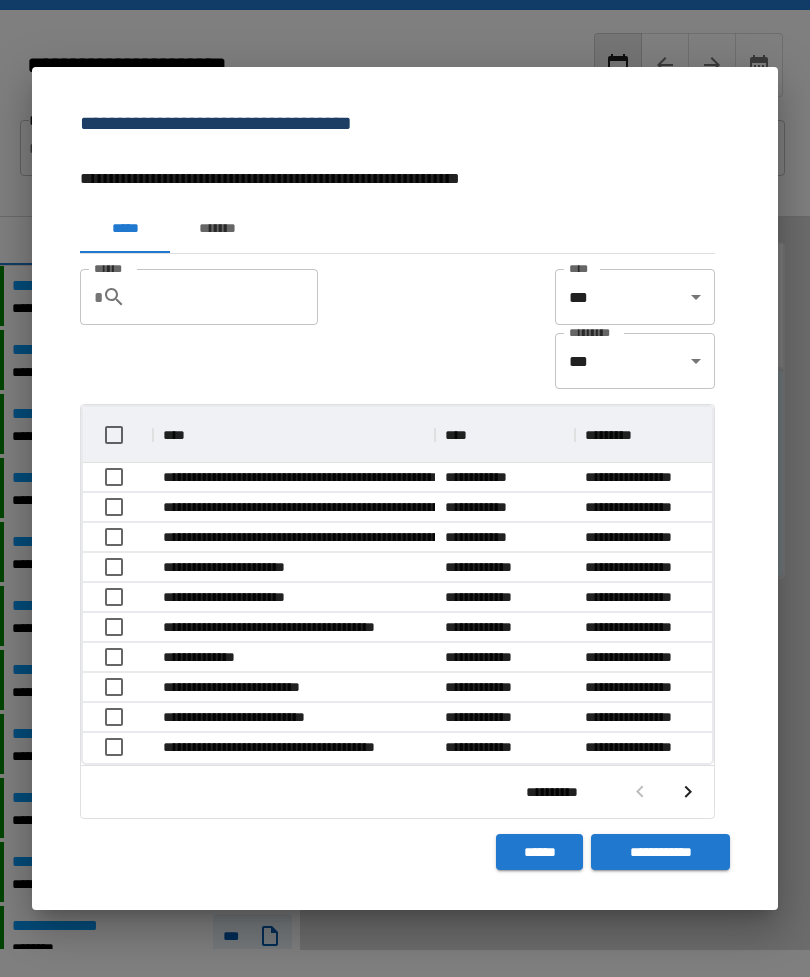 click 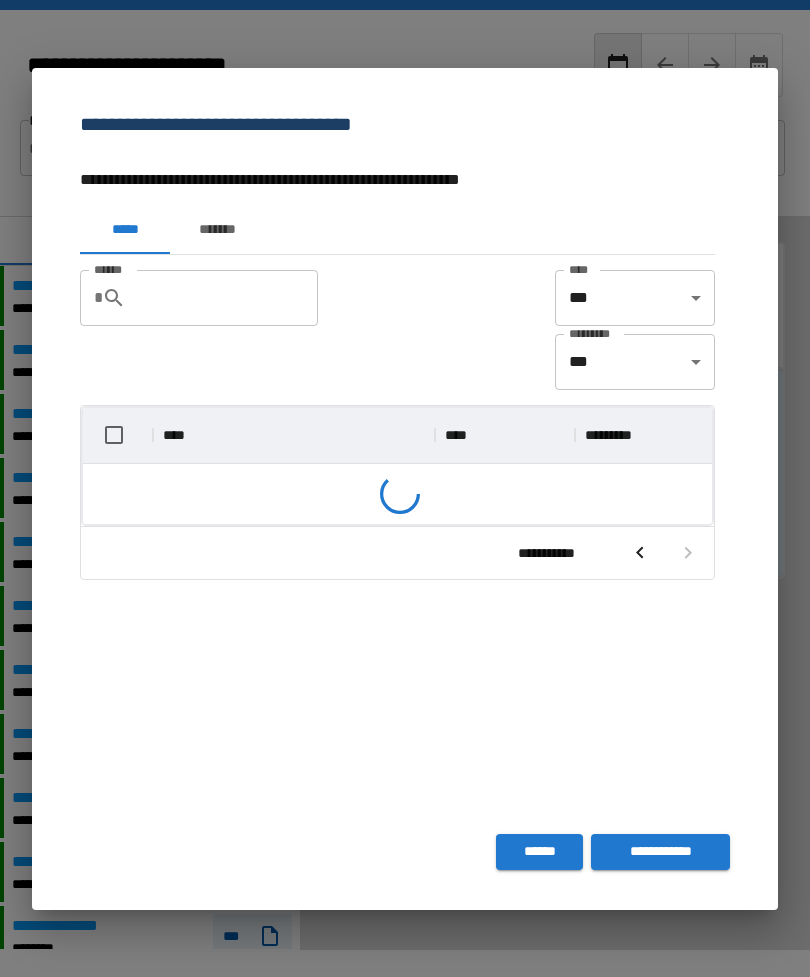 scroll, scrollTop: 326, scrollLeft: 629, axis: both 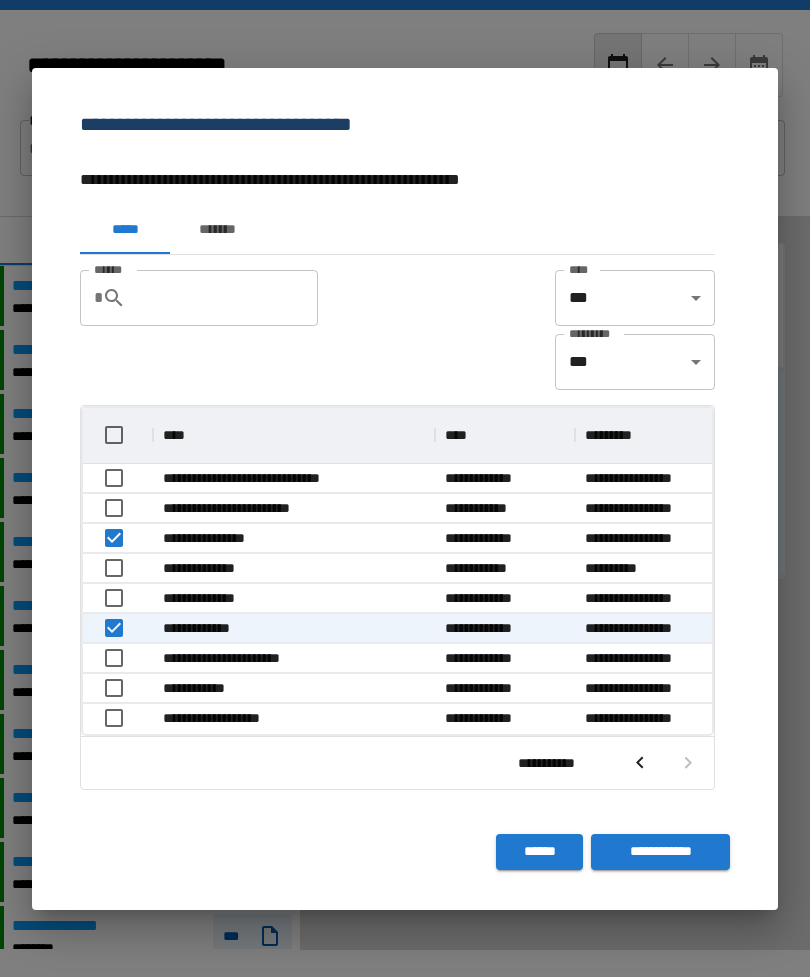 click on "**********" at bounding box center [660, 852] 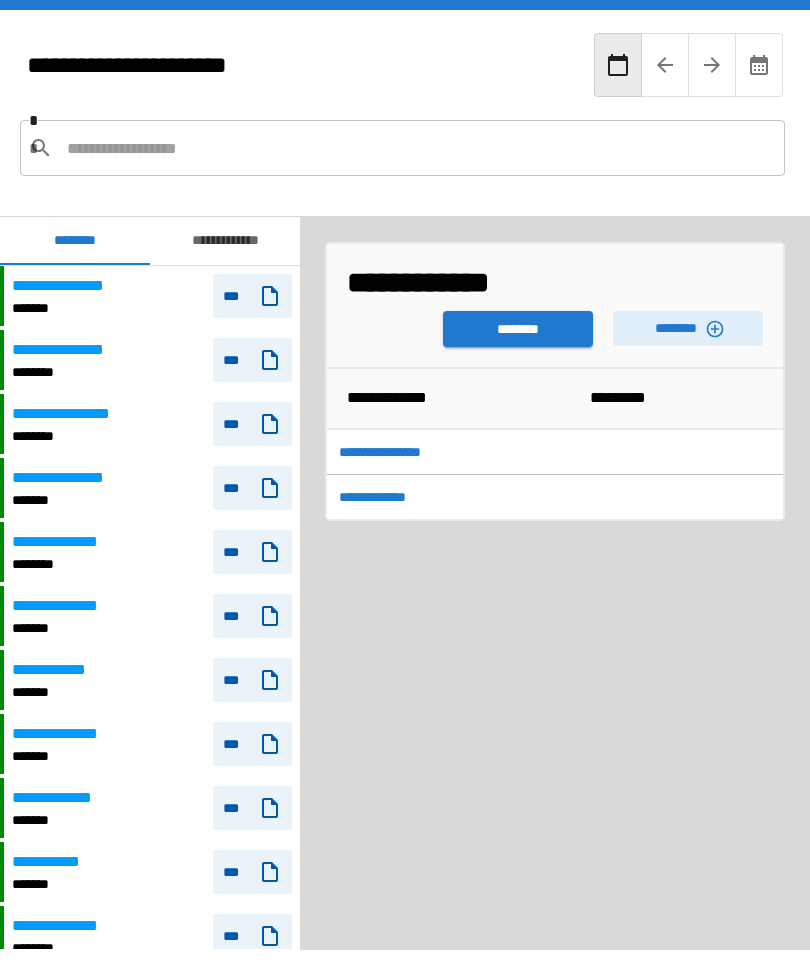 click on "********" at bounding box center [518, 329] 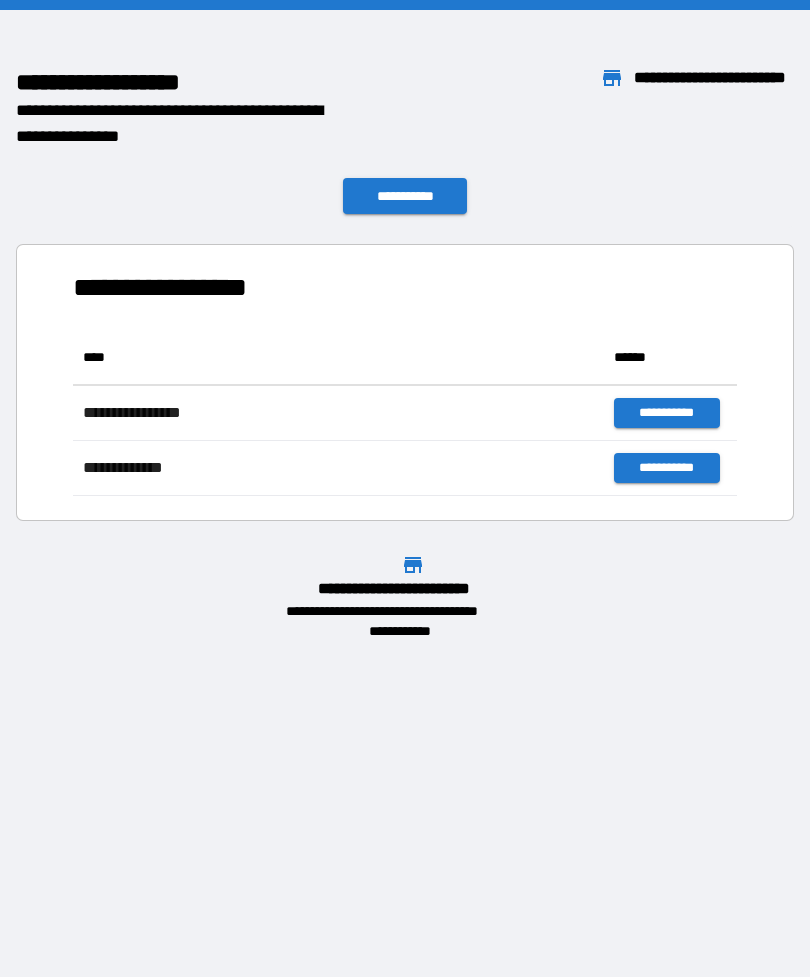 scroll, scrollTop: 166, scrollLeft: 664, axis: both 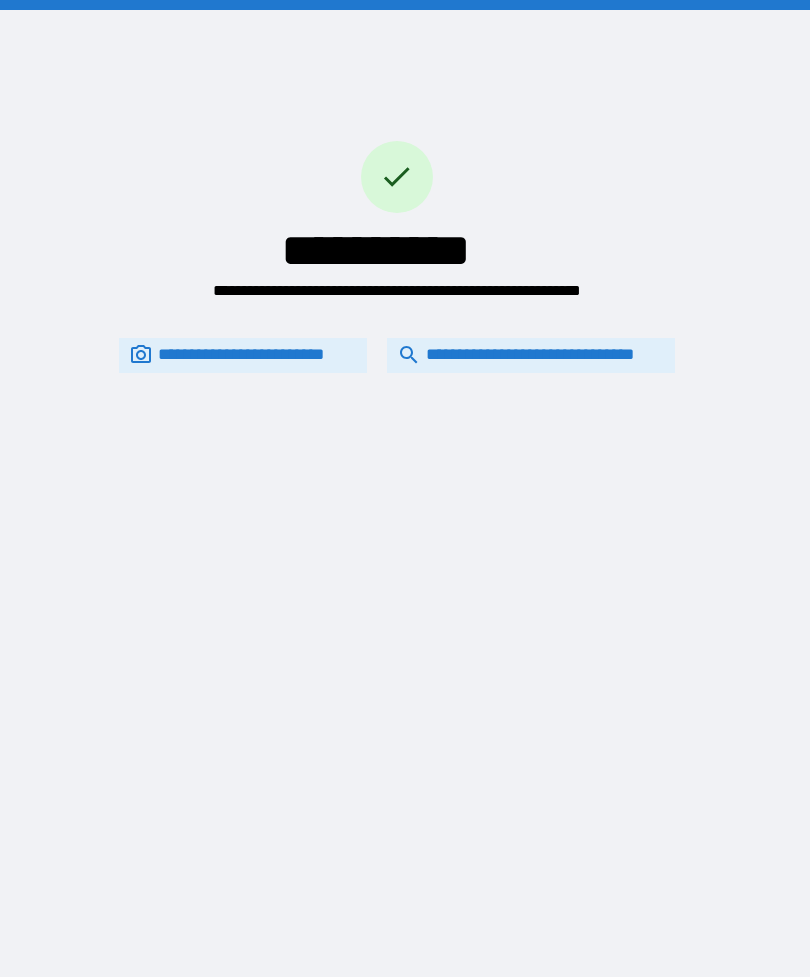 click on "**********" at bounding box center [531, 355] 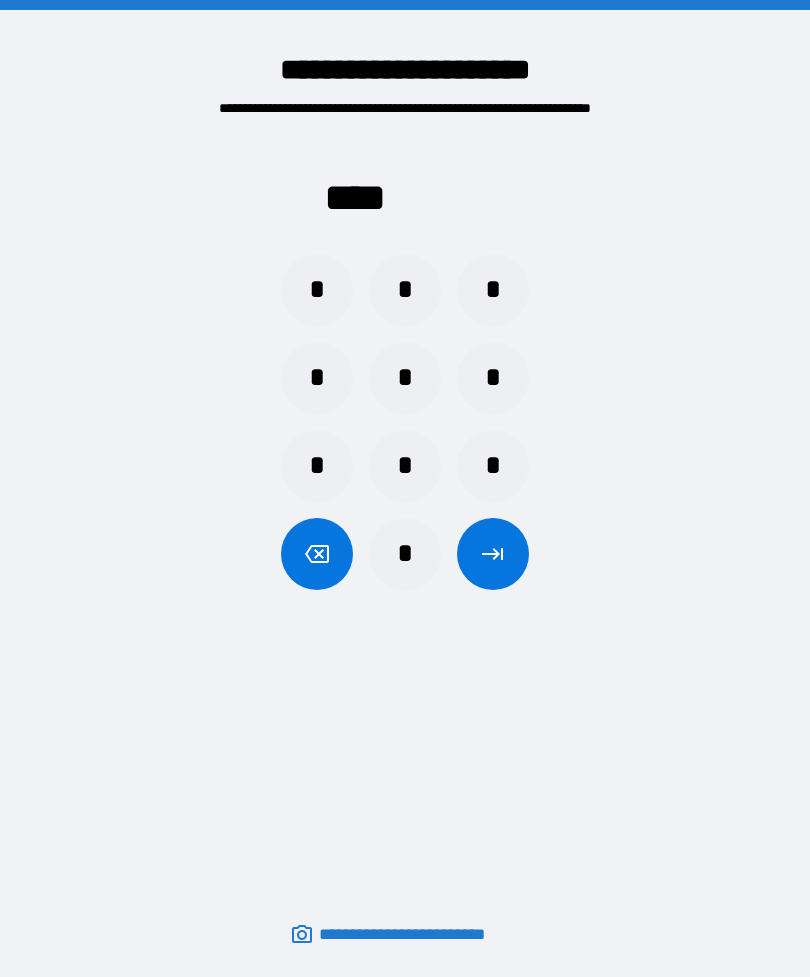 click on "*" at bounding box center (405, 466) 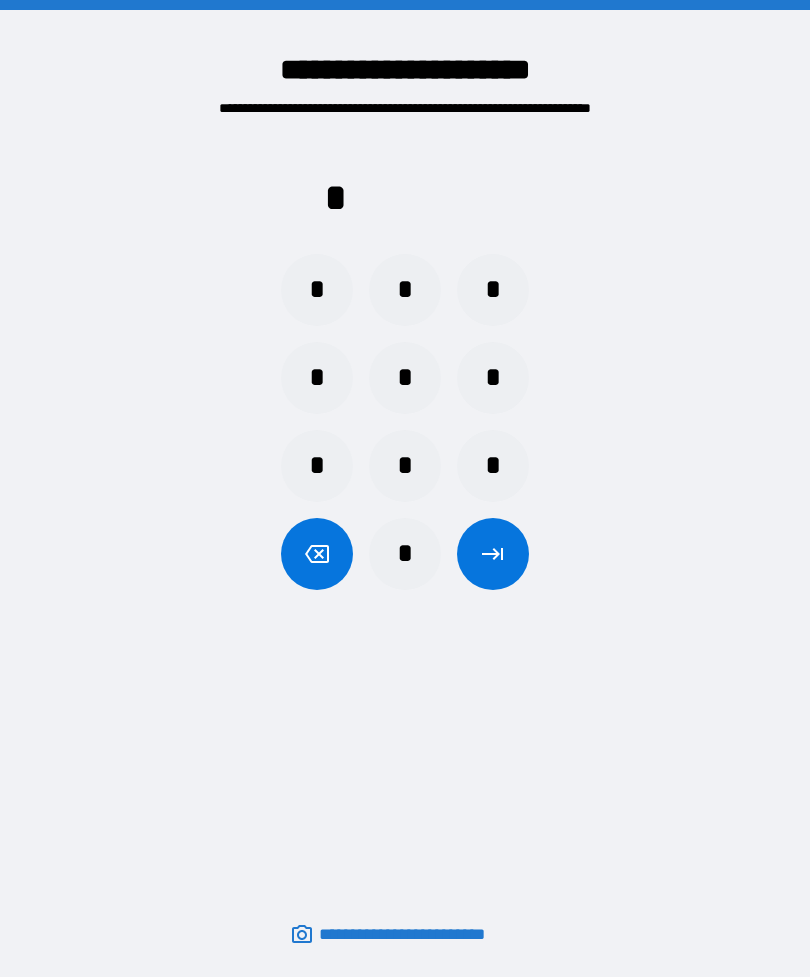 click on "*" at bounding box center [405, 378] 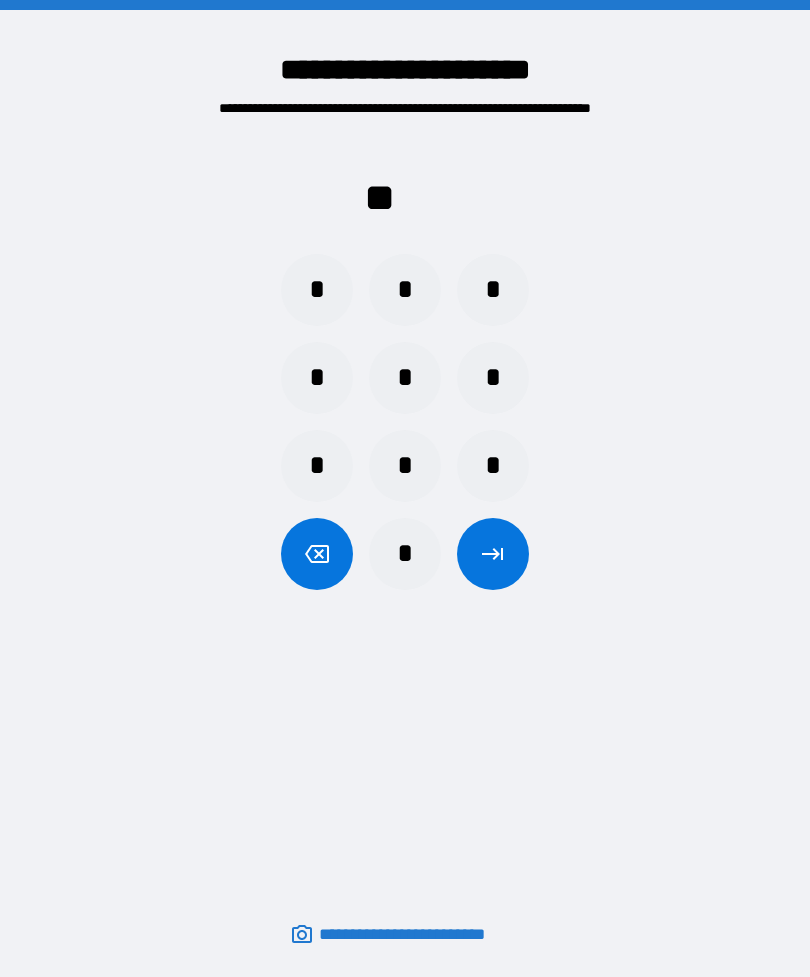 click on "*" at bounding box center (317, 466) 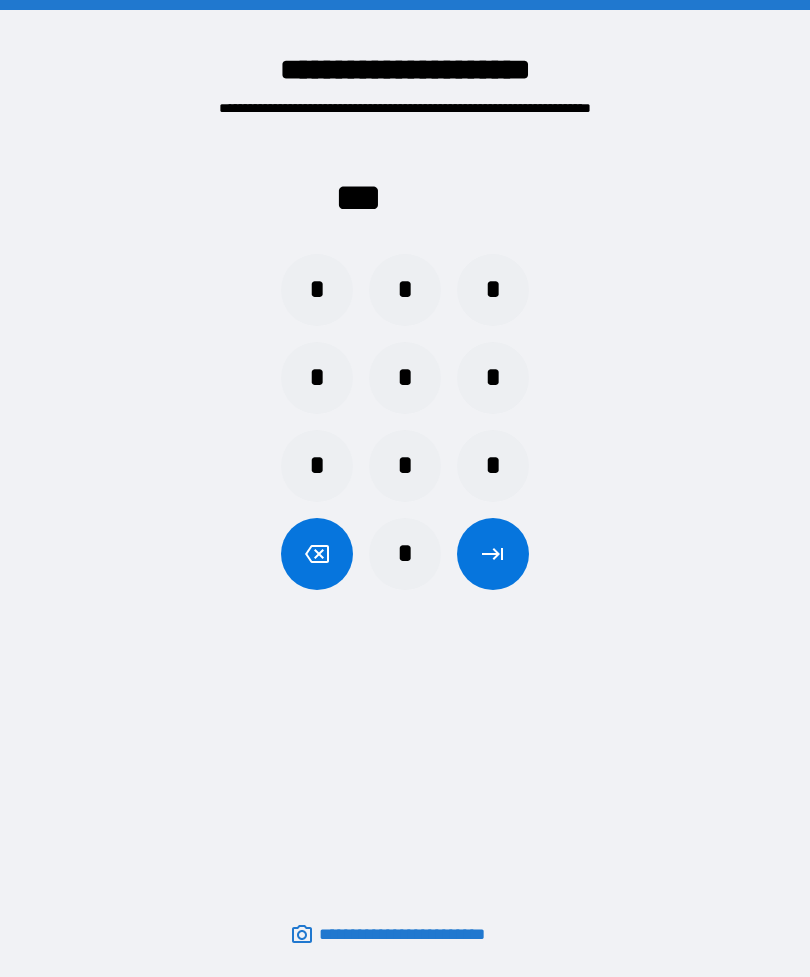 click on "*" at bounding box center [493, 378] 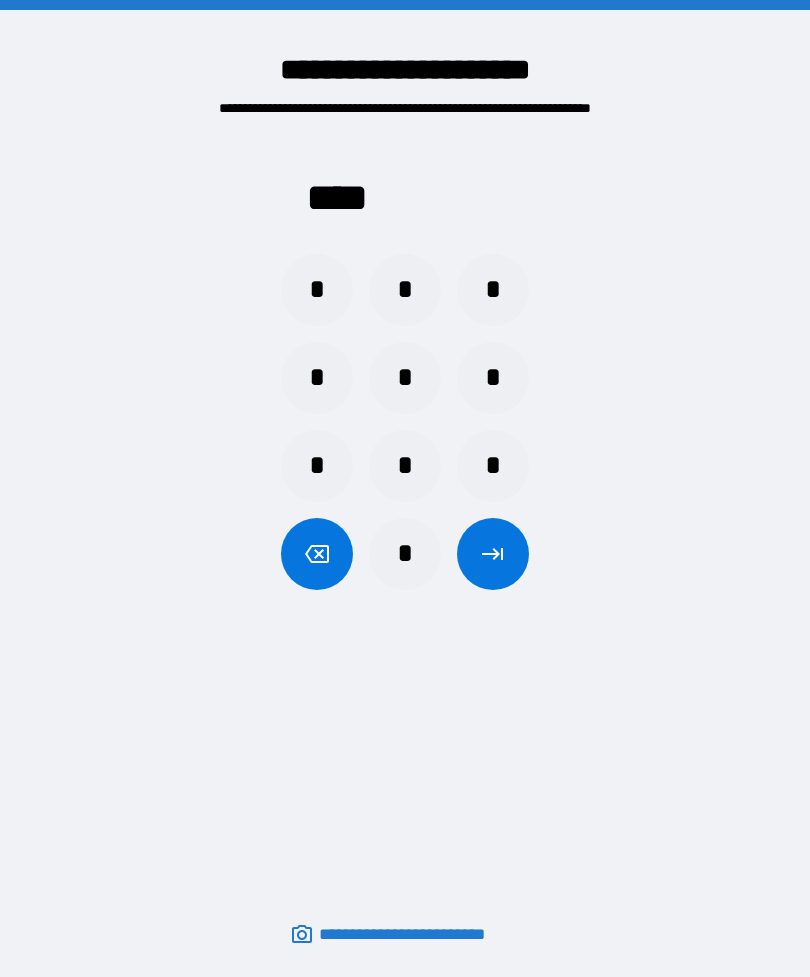 click 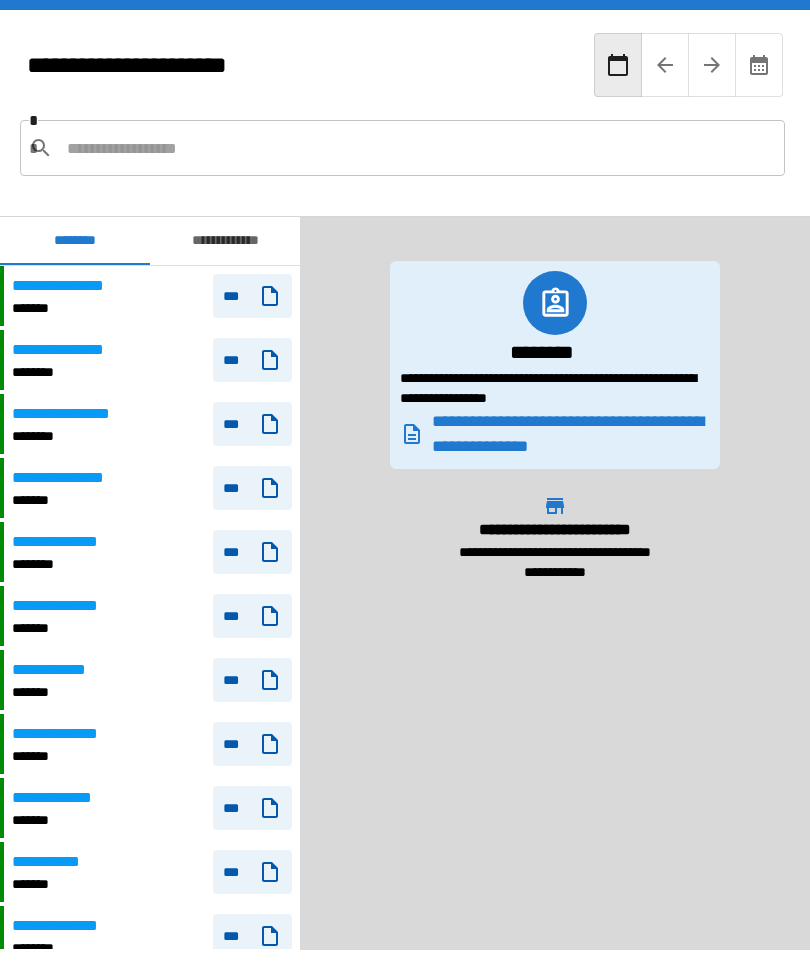 click on "**********" at bounding box center (225, 241) 